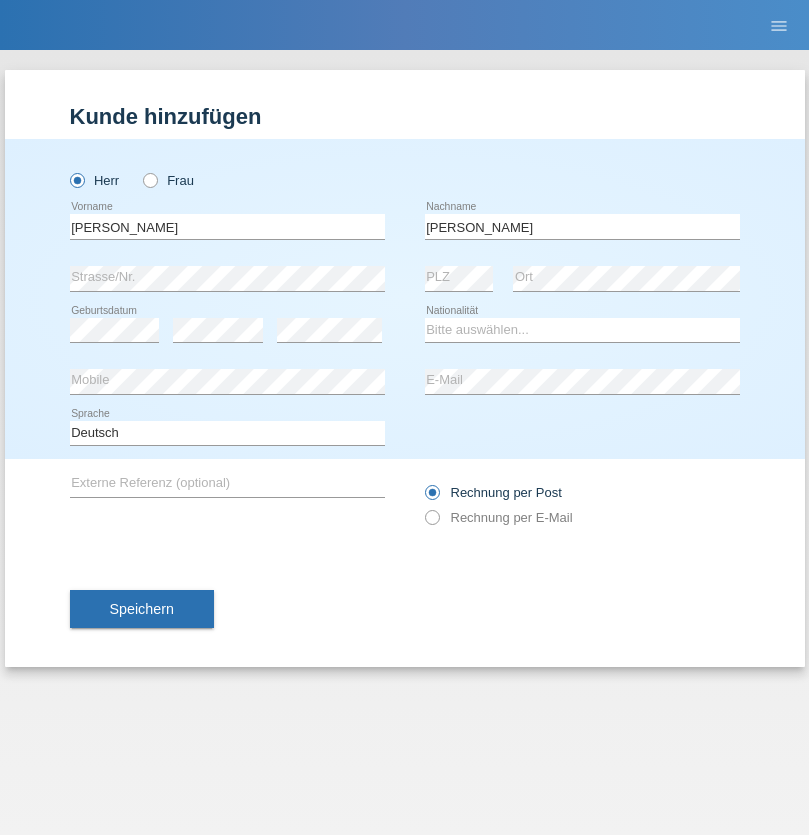 scroll, scrollTop: 0, scrollLeft: 0, axis: both 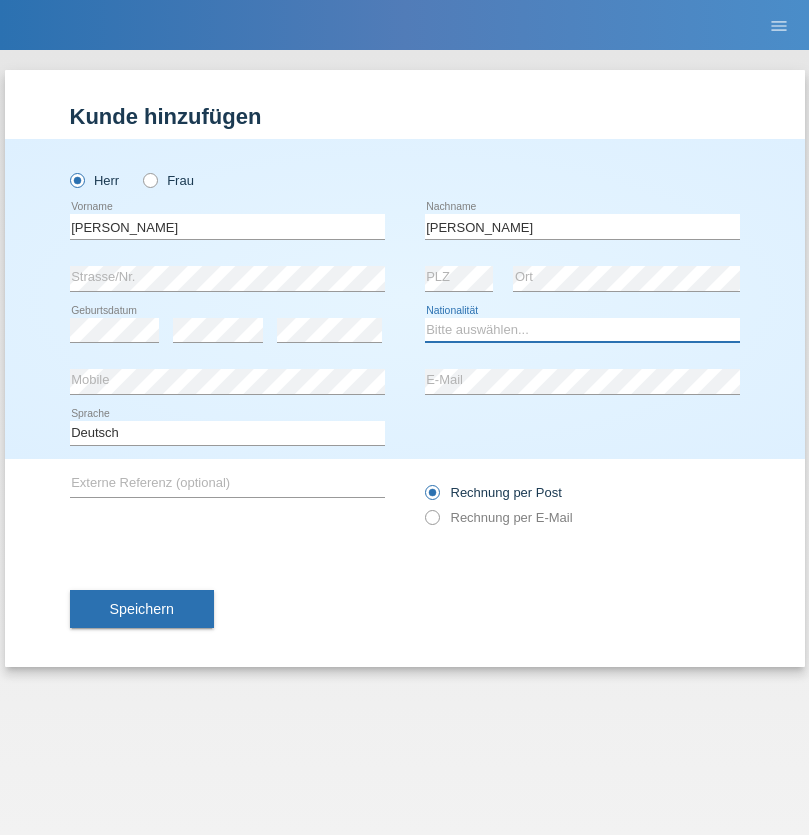 select on "CZ" 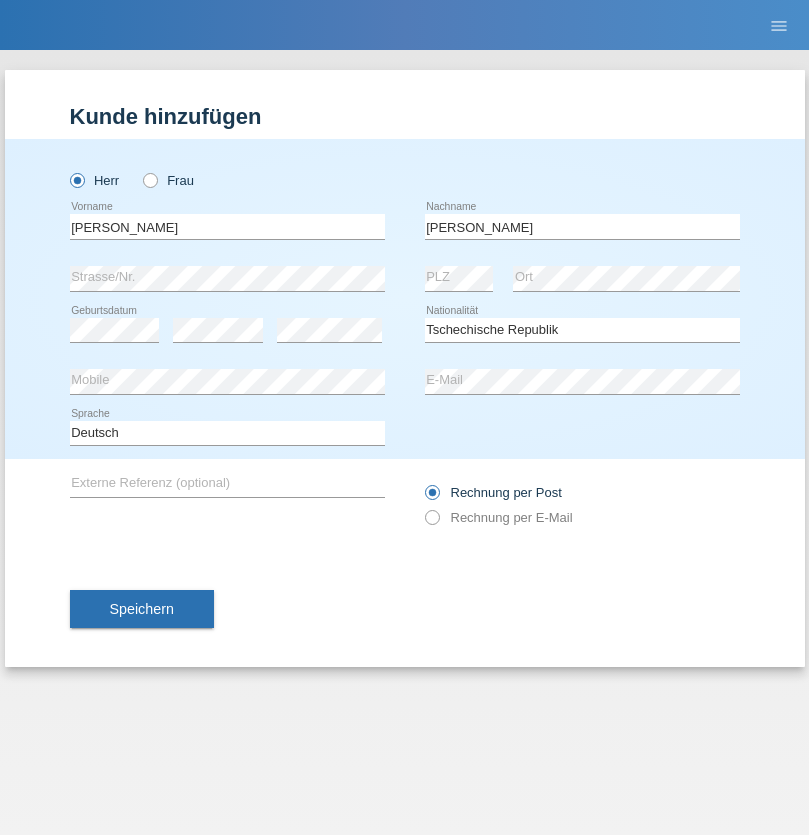 select on "C" 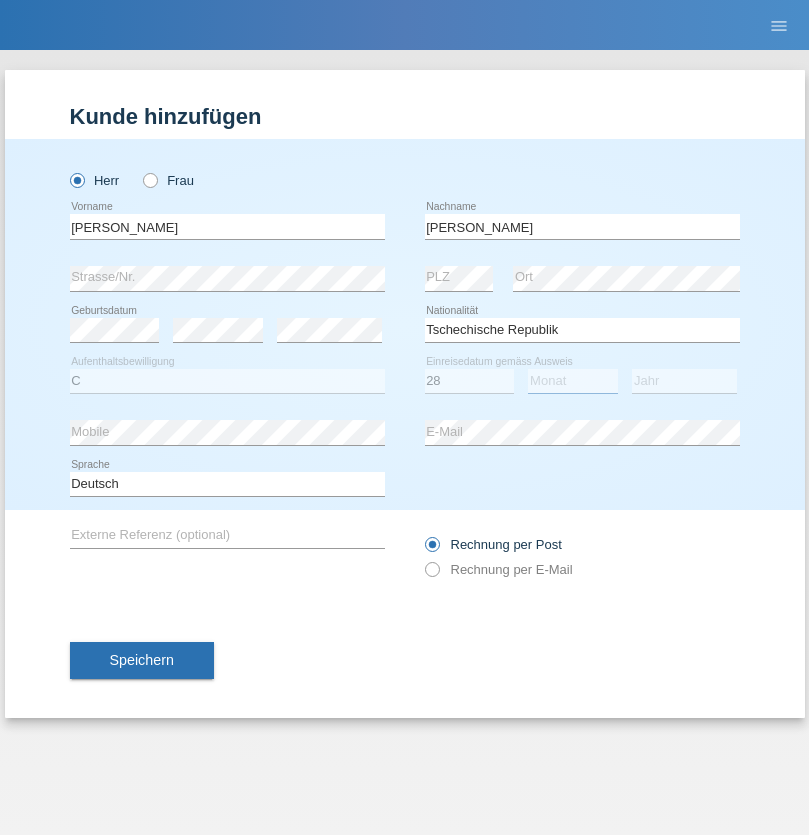select on "05" 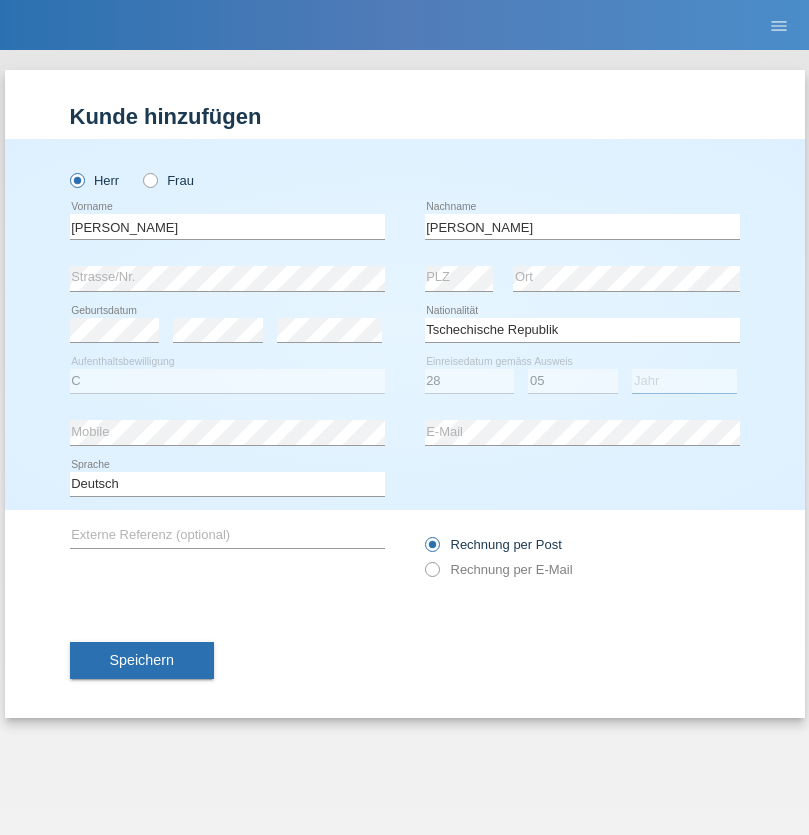 select on "2021" 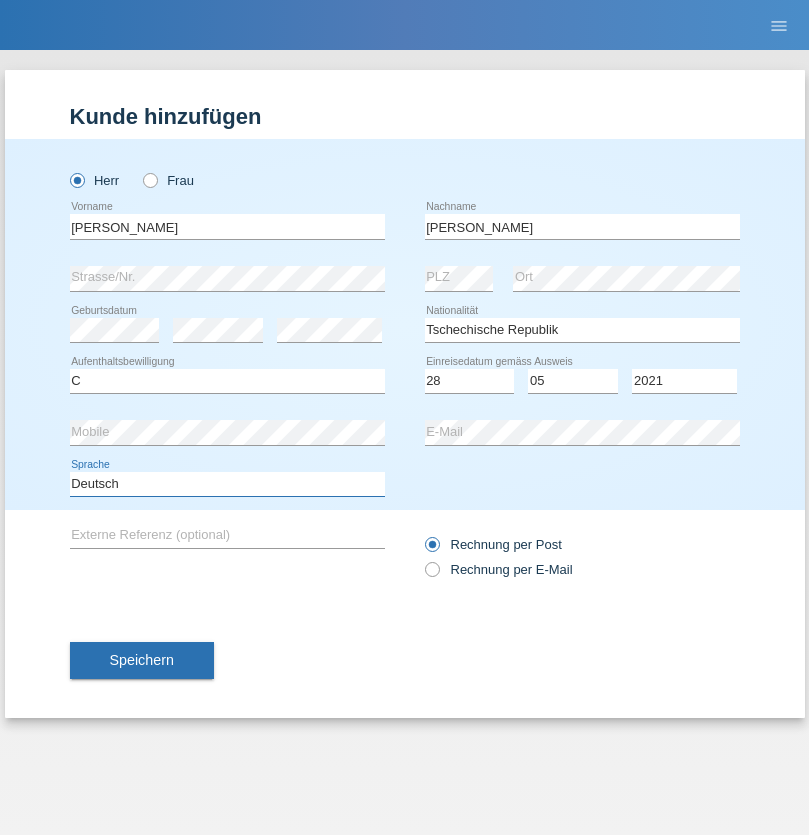 select on "en" 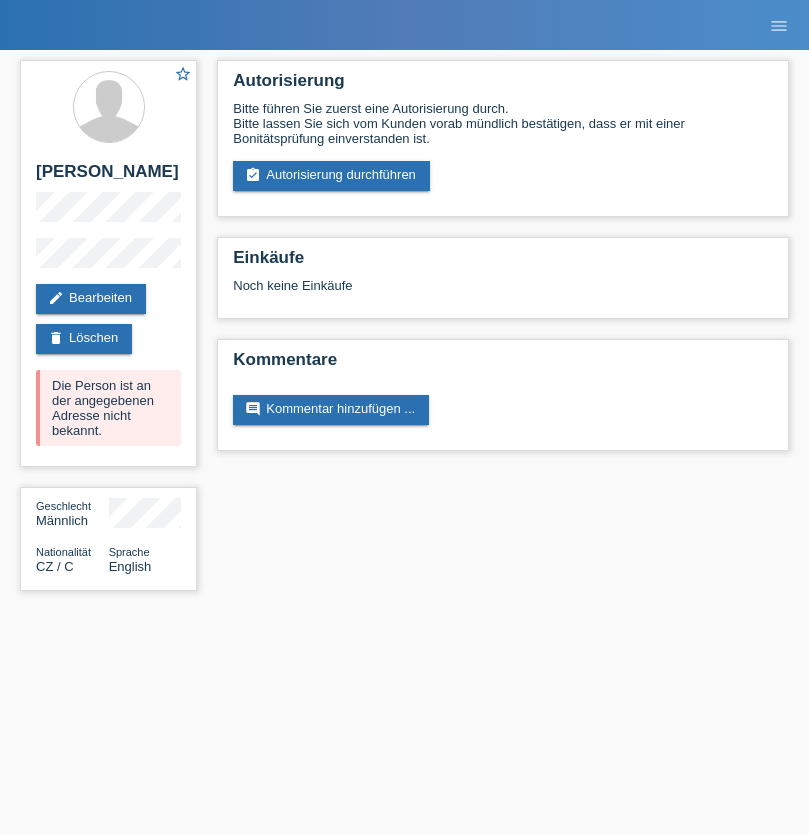 scroll, scrollTop: 0, scrollLeft: 0, axis: both 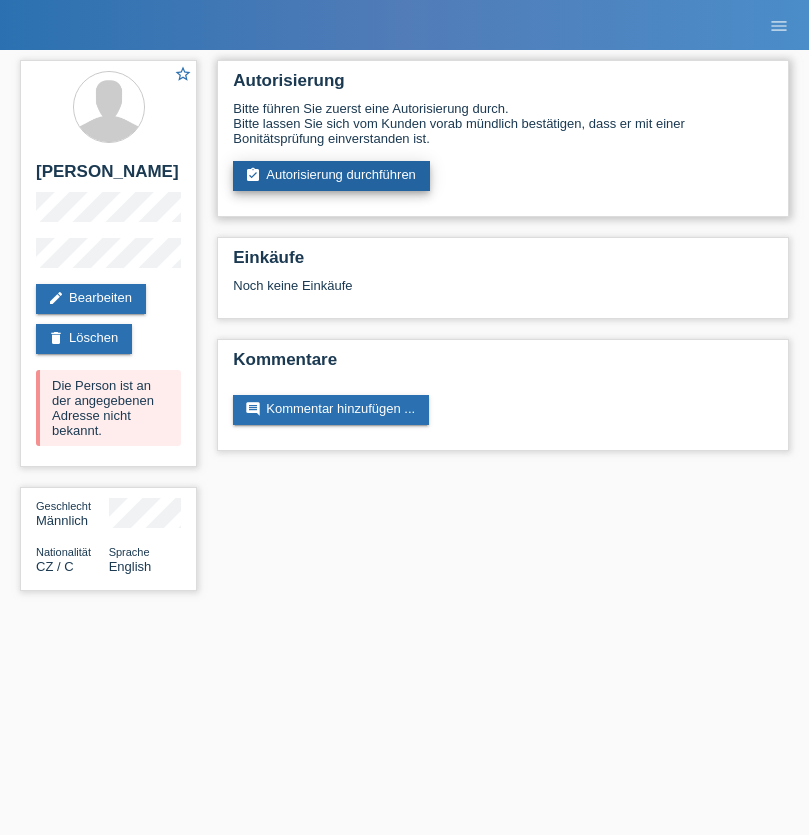 click on "assignment_turned_in  Autorisierung durchführen" at bounding box center [331, 176] 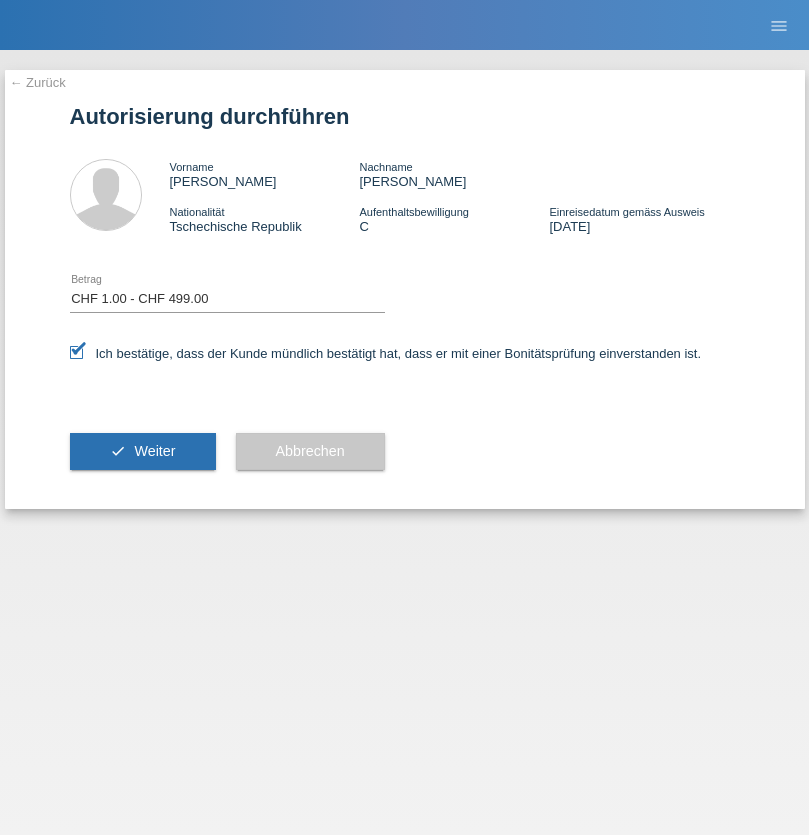 select on "1" 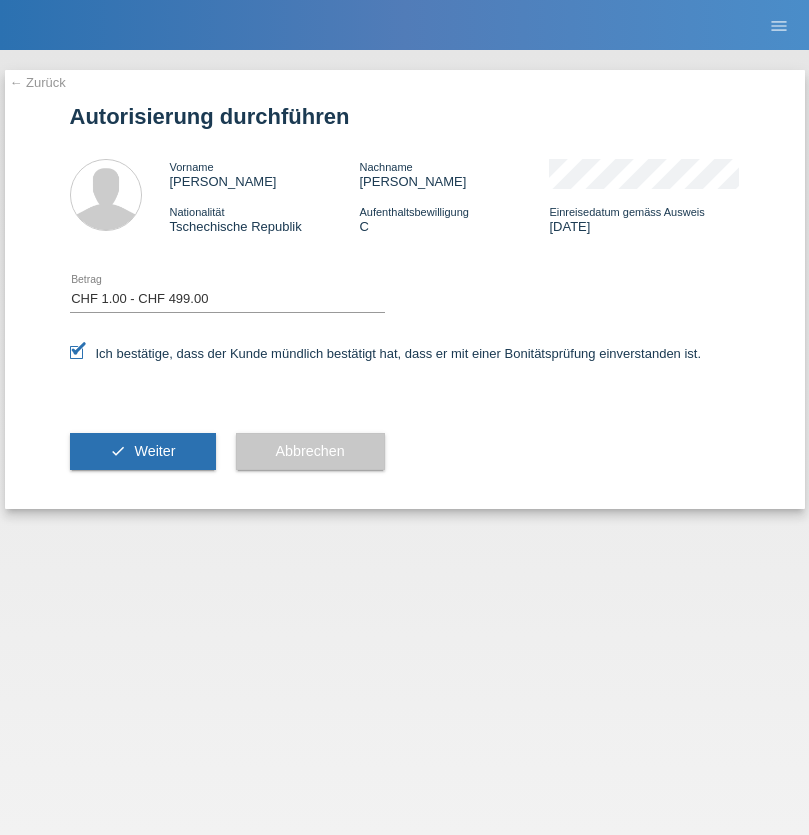 scroll, scrollTop: 0, scrollLeft: 0, axis: both 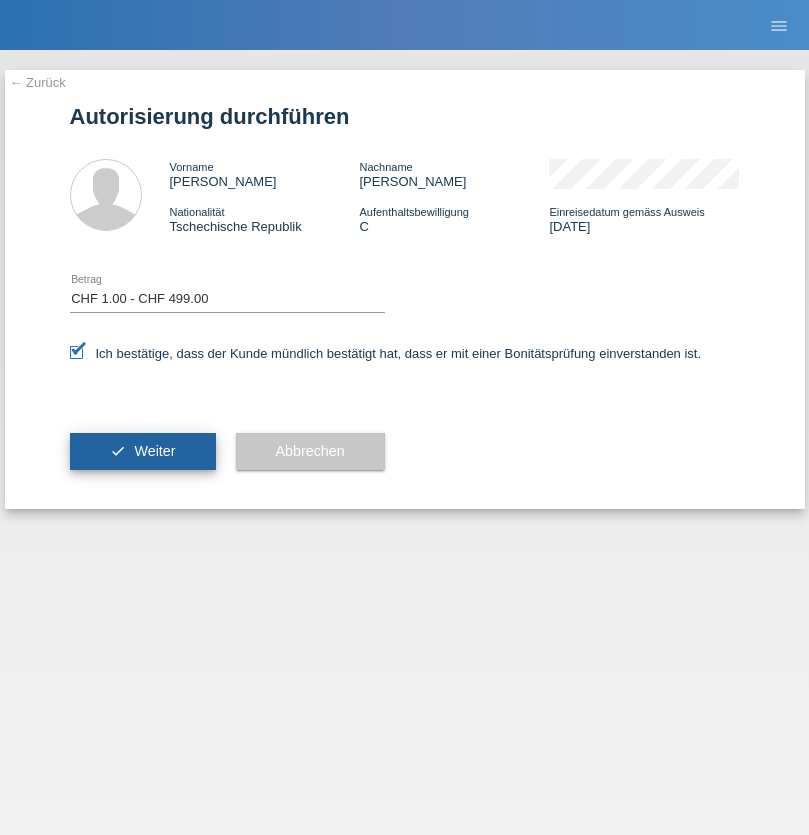 click on "Weiter" at bounding box center [154, 451] 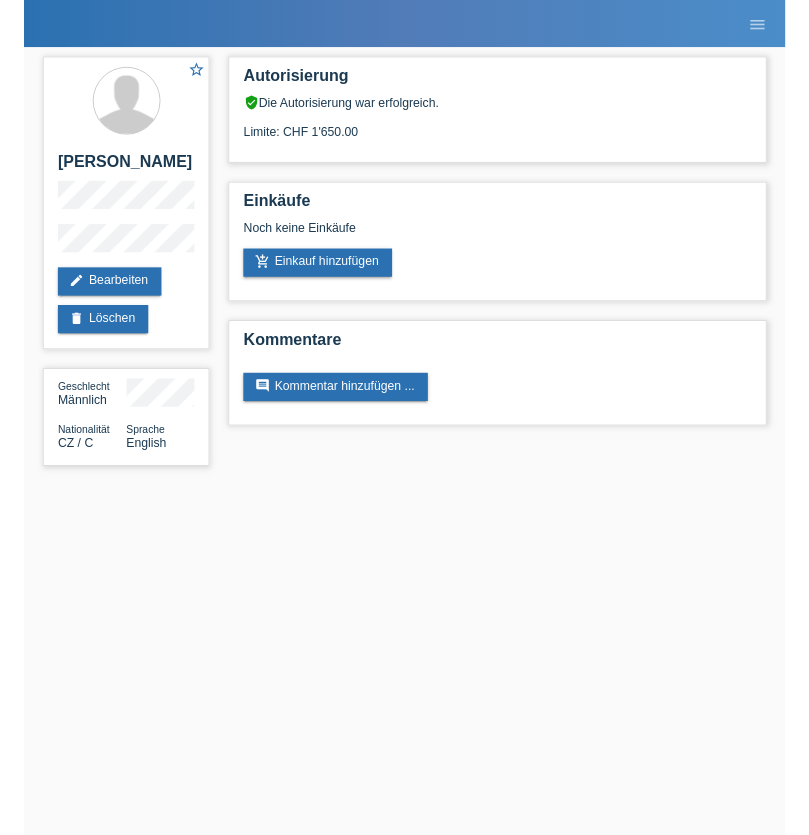 scroll, scrollTop: 0, scrollLeft: 0, axis: both 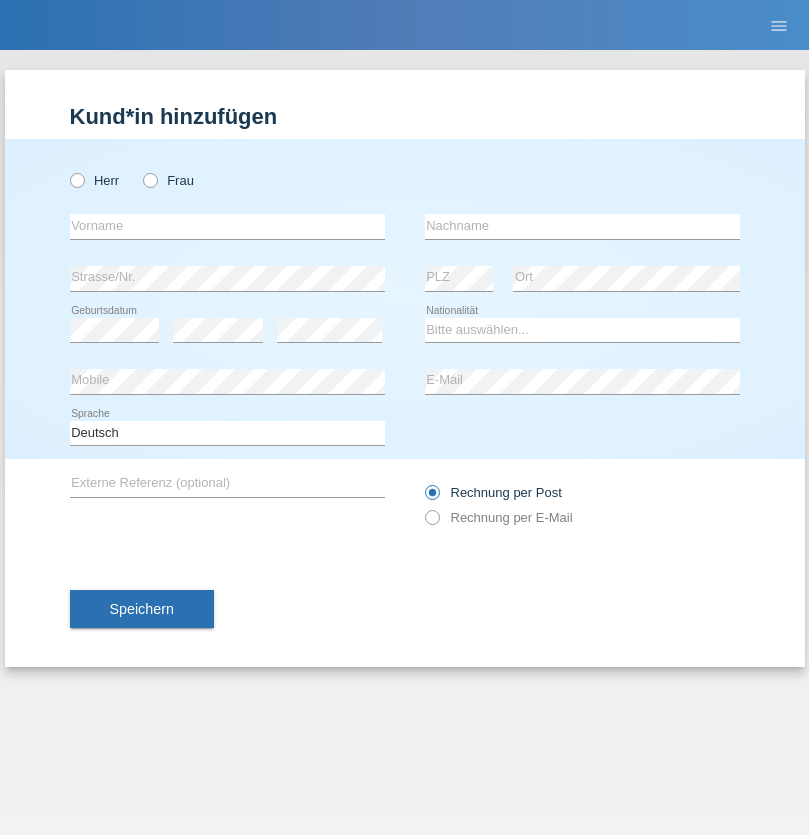 radio on "true" 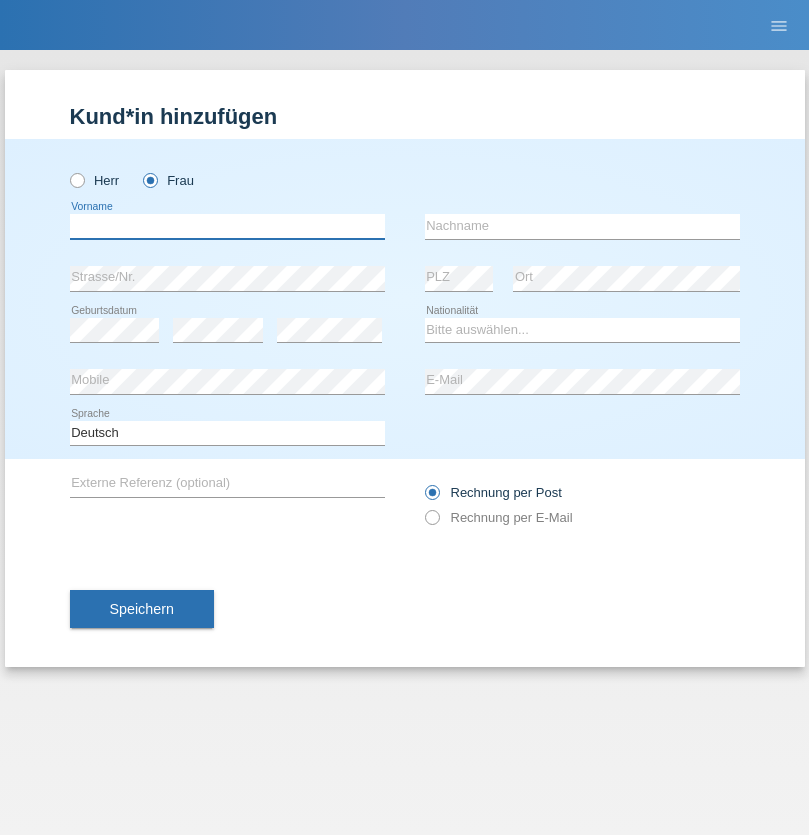 click at bounding box center [227, 226] 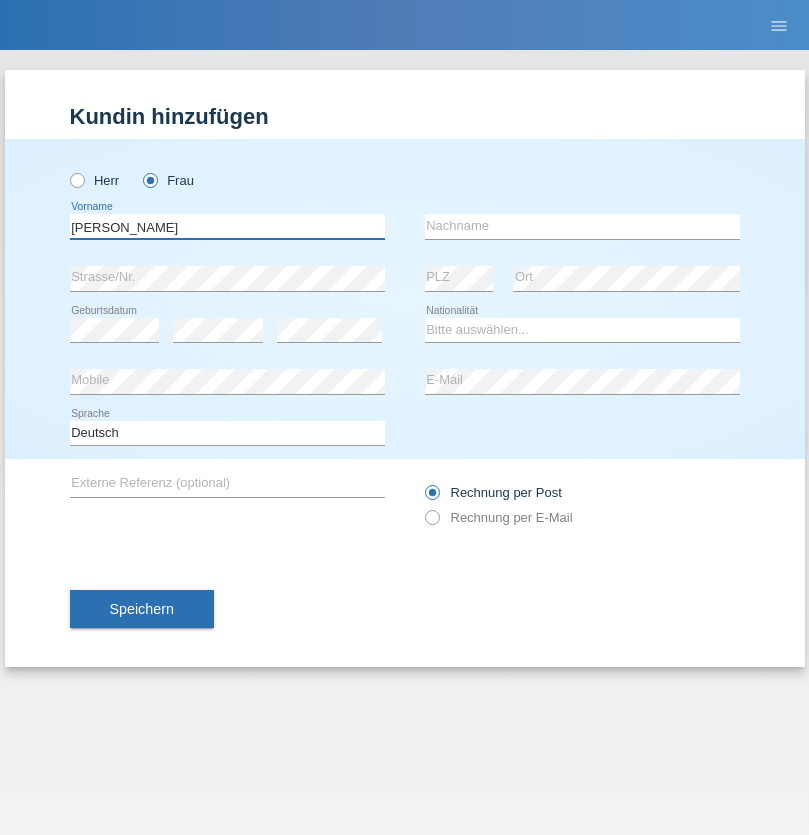 type on "[PERSON_NAME]" 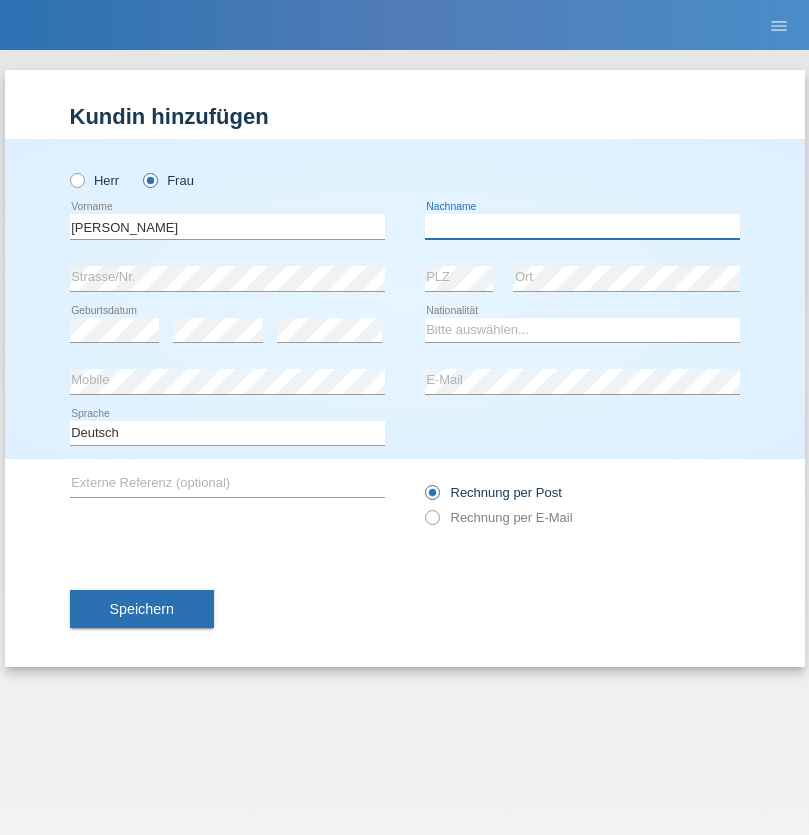 click at bounding box center [582, 226] 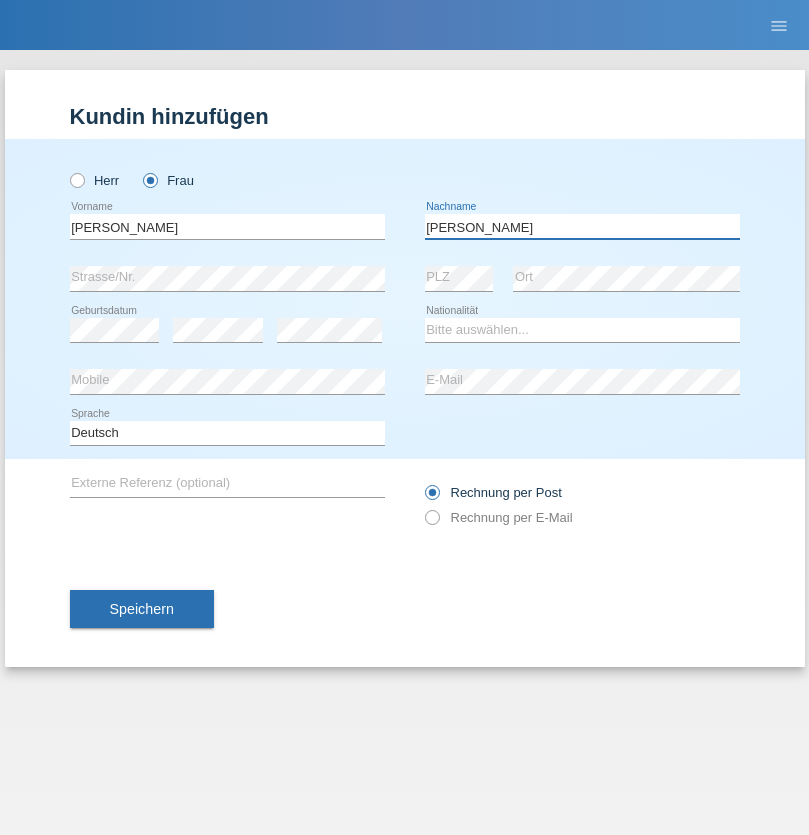 type on "Sartori" 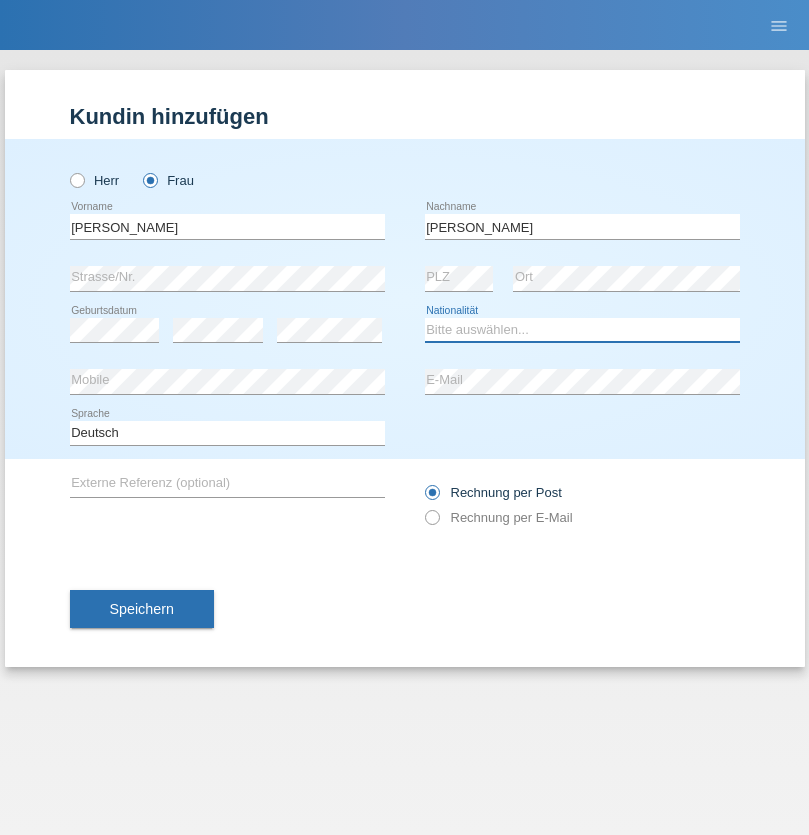 select on "CH" 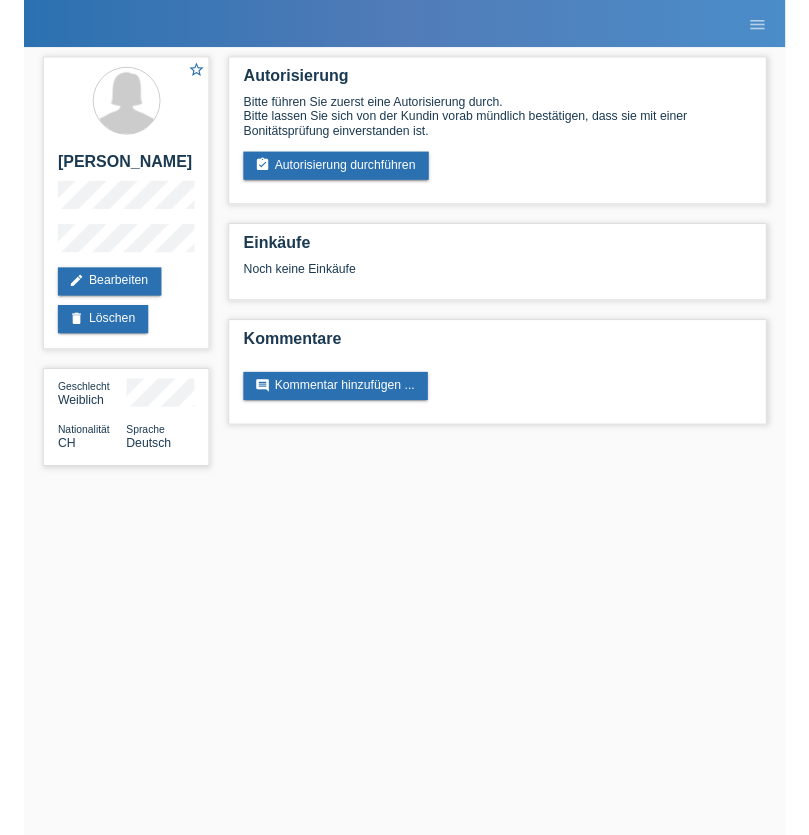scroll, scrollTop: 0, scrollLeft: 0, axis: both 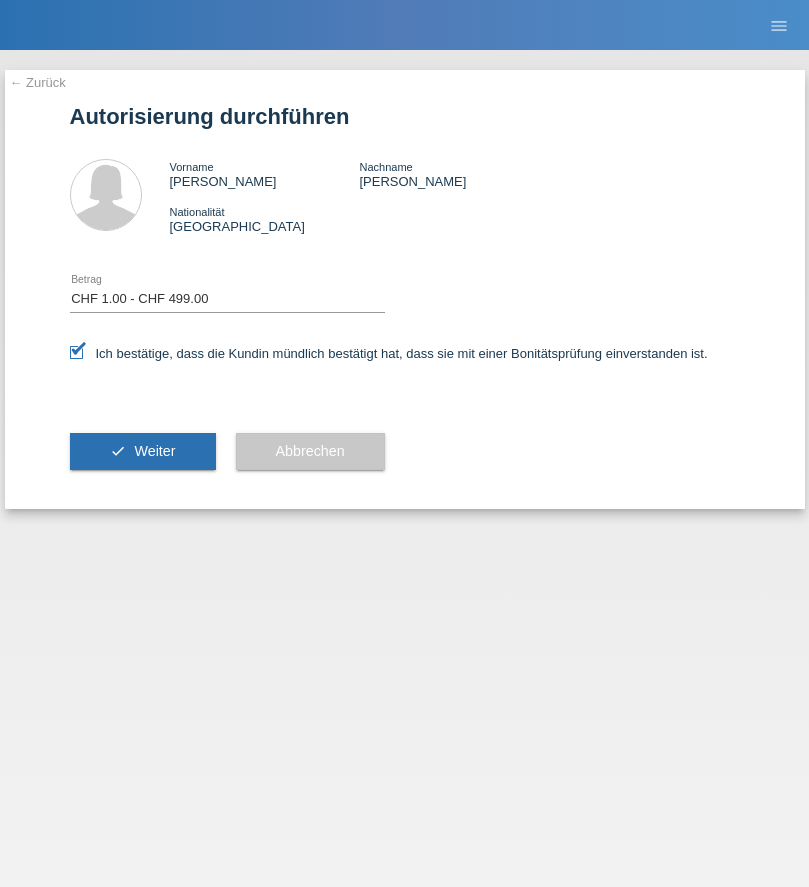 select on "1" 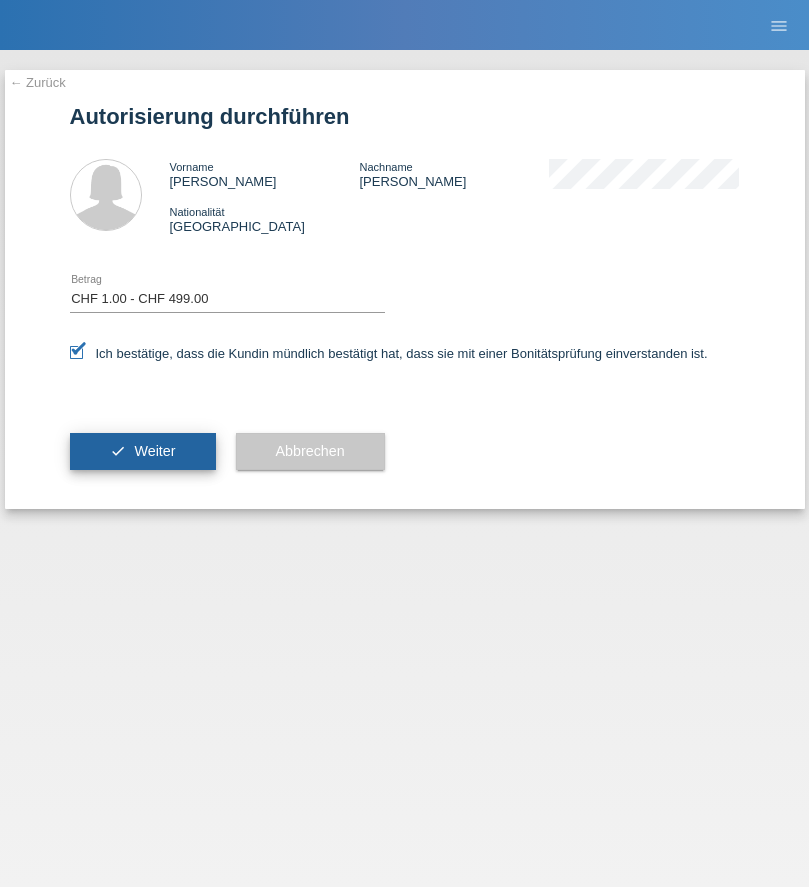 click on "Weiter" at bounding box center (154, 451) 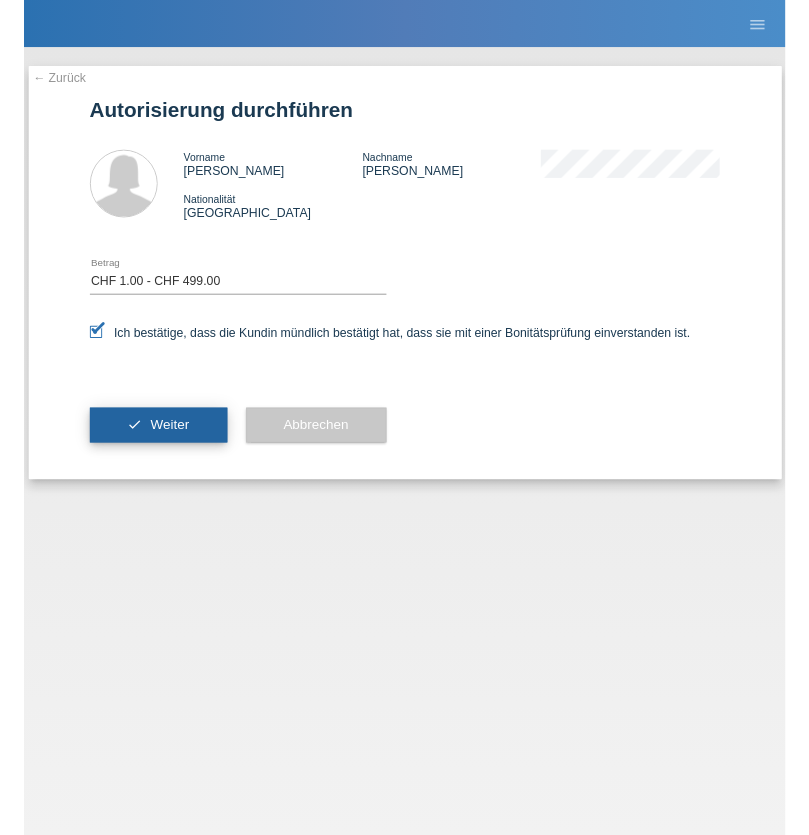 scroll, scrollTop: 0, scrollLeft: 0, axis: both 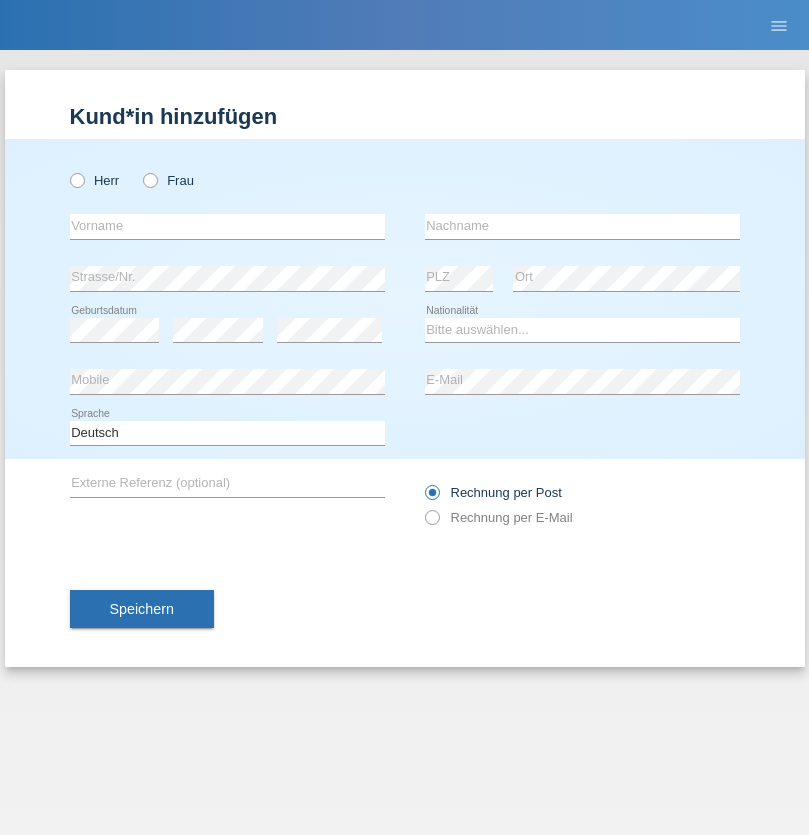 radio on "true" 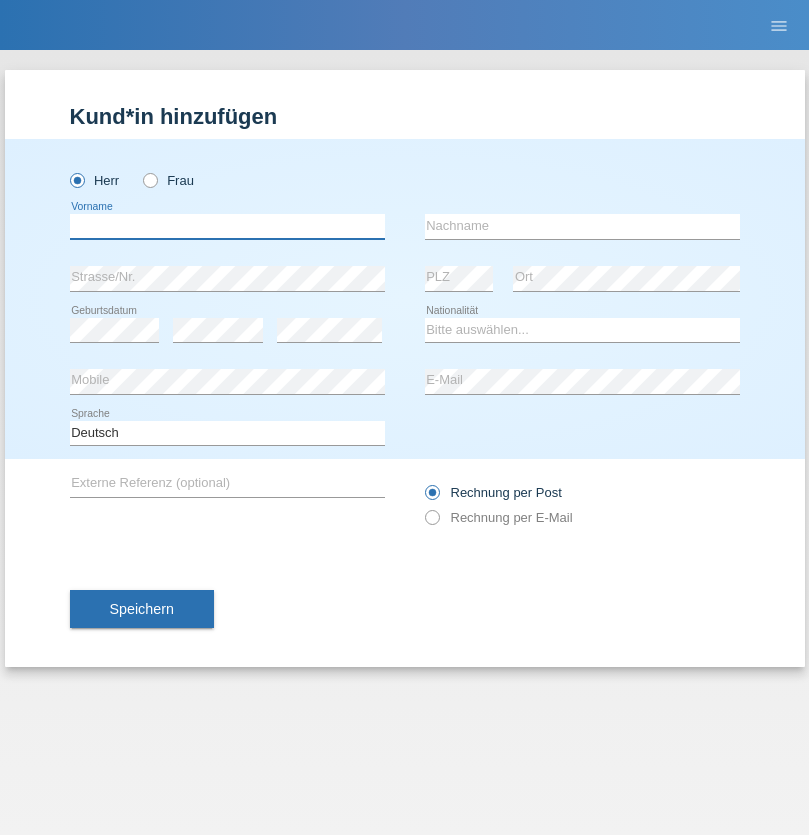 click at bounding box center [227, 226] 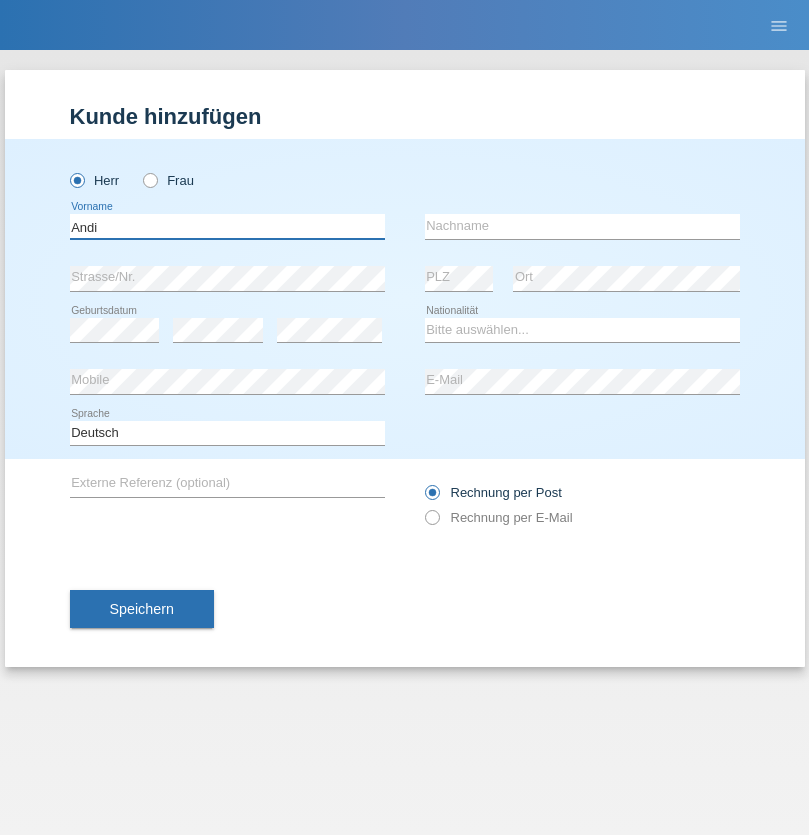 type on "Andi" 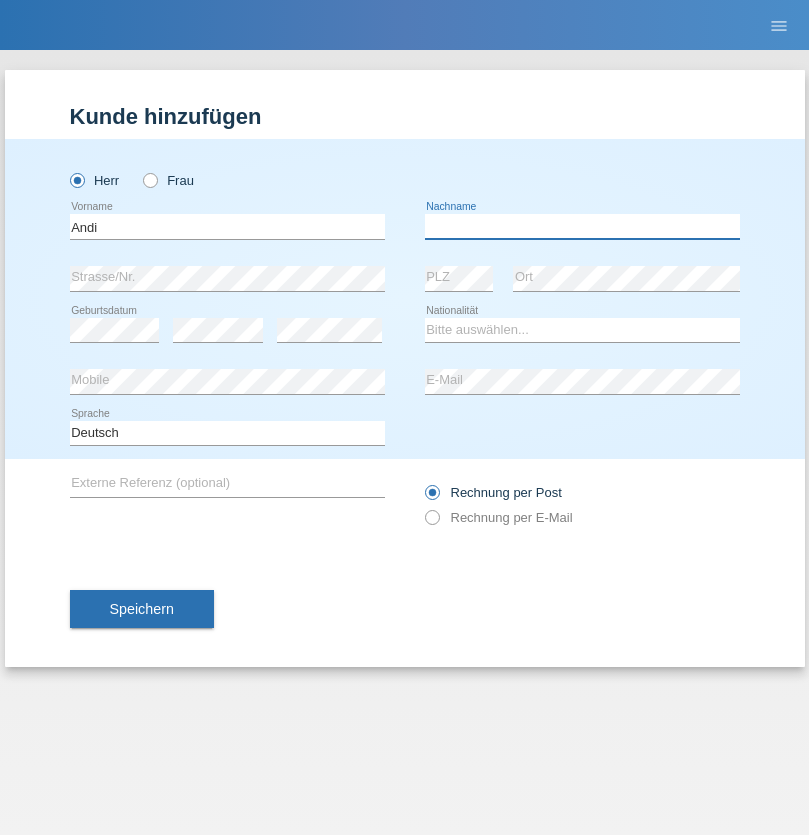click at bounding box center (582, 226) 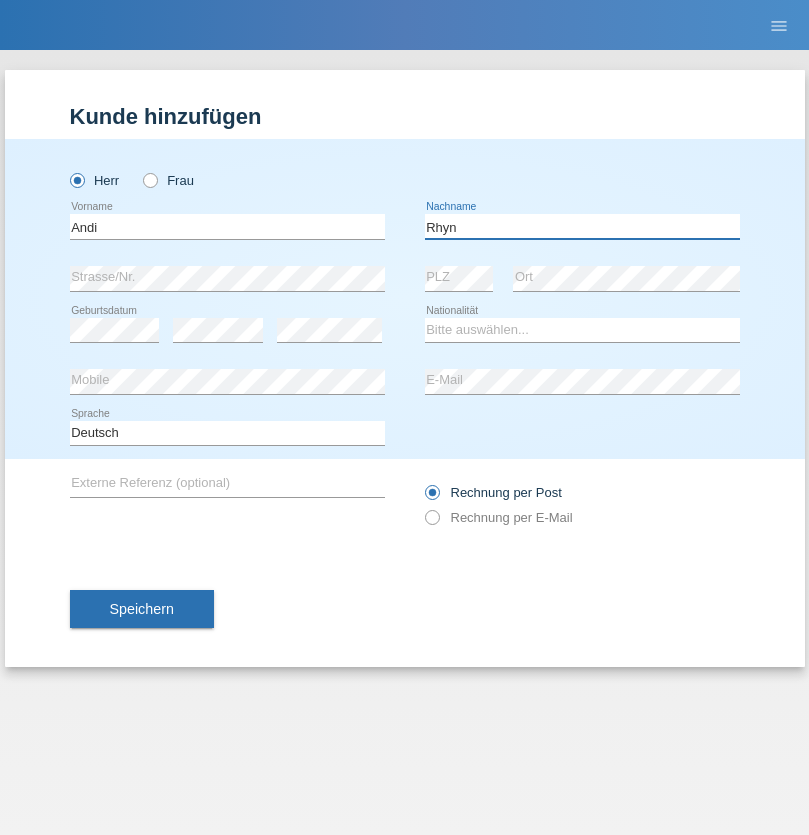 type on "Rhyn" 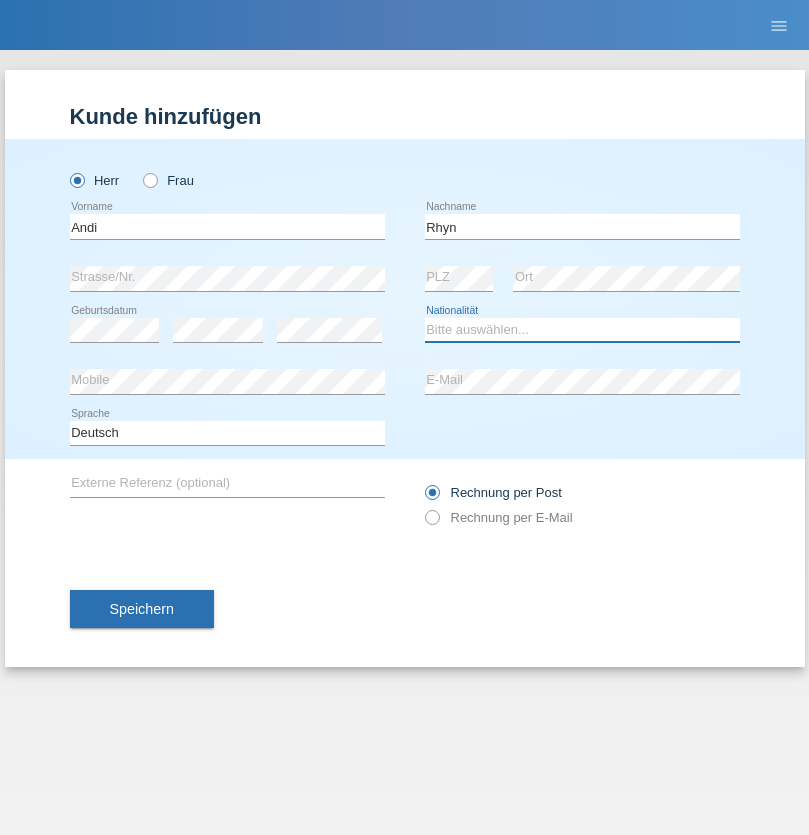 select on "CH" 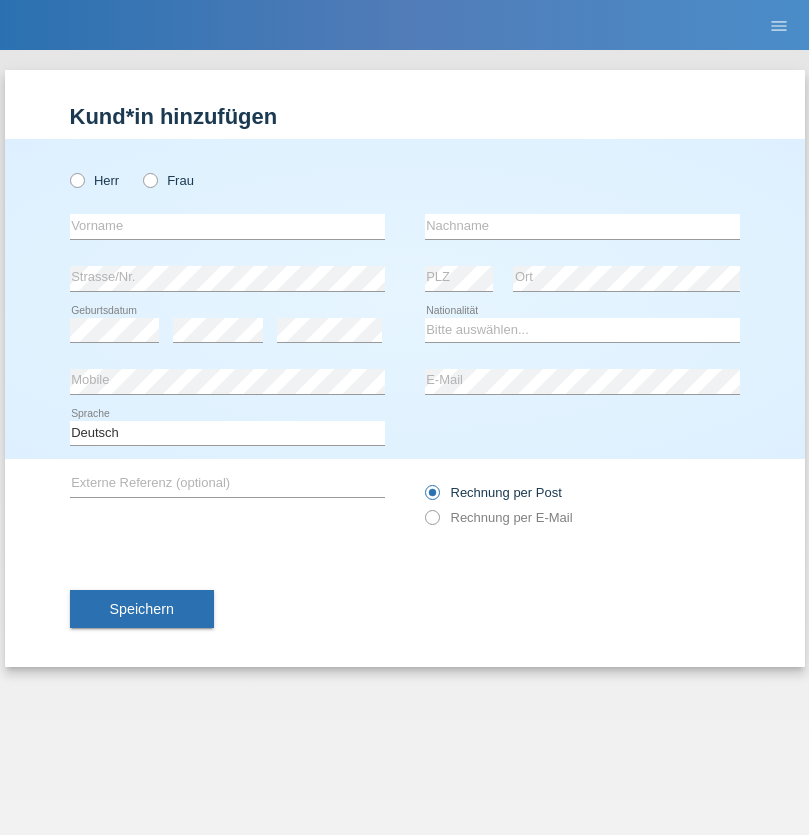 scroll, scrollTop: 0, scrollLeft: 0, axis: both 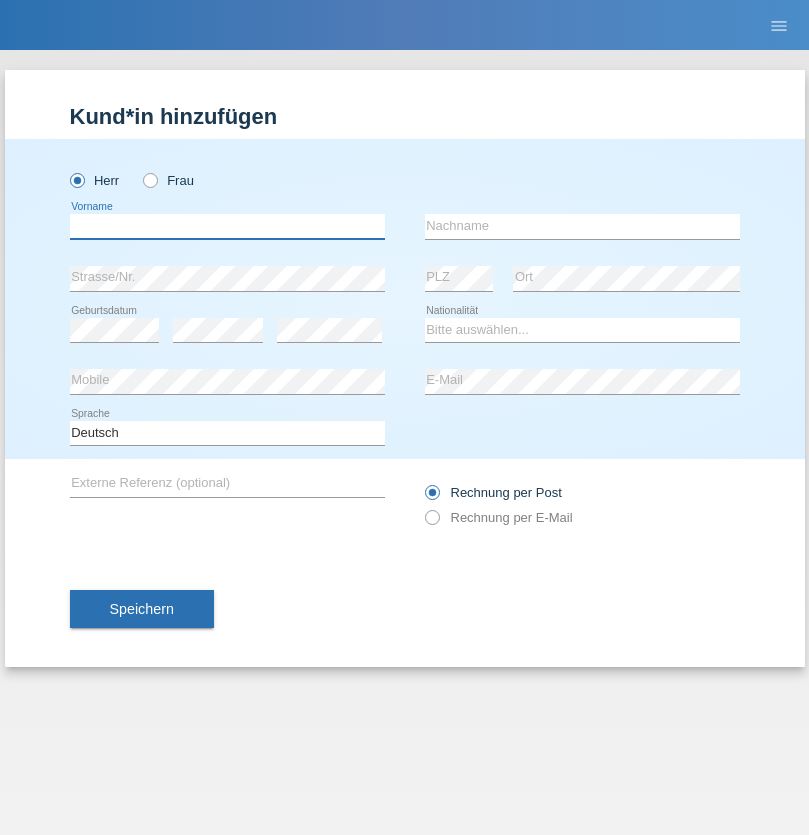 click at bounding box center (227, 226) 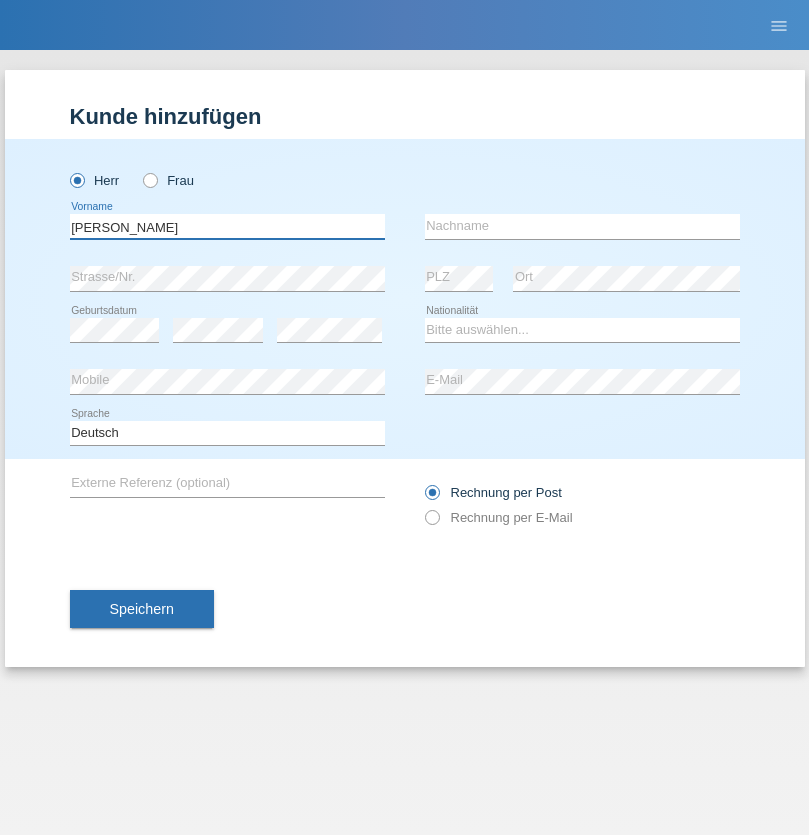 type on "[PERSON_NAME]" 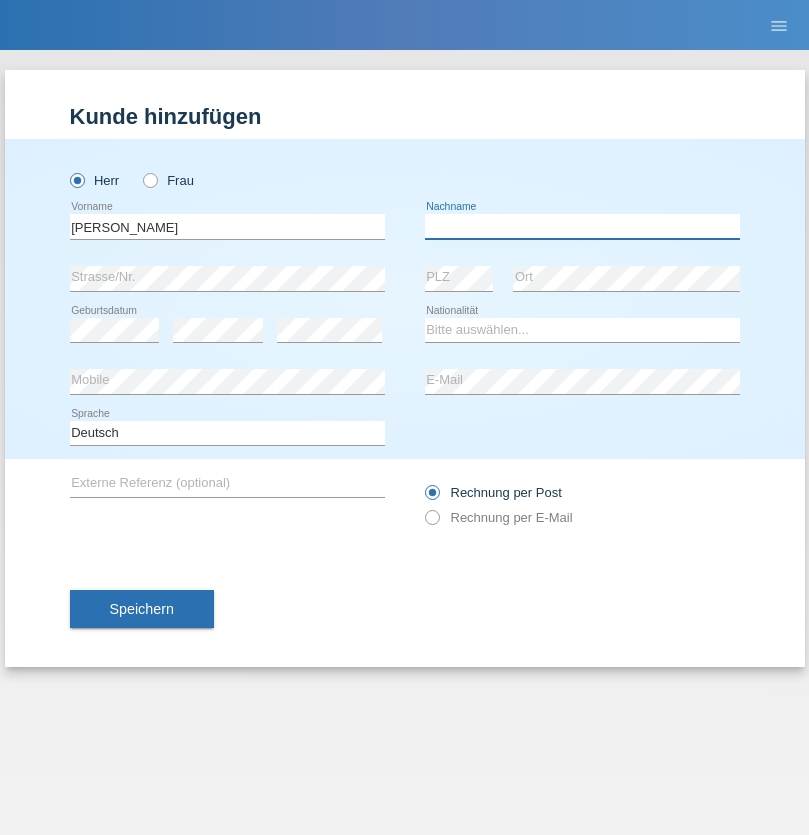 click at bounding box center [582, 226] 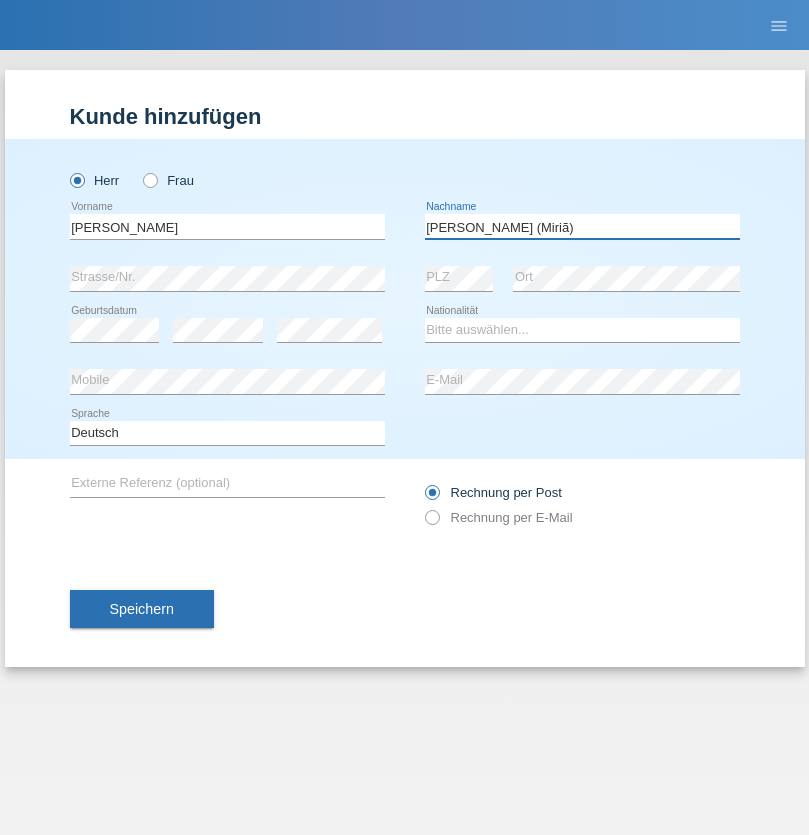 type on "[PERSON_NAME] (Miriã)" 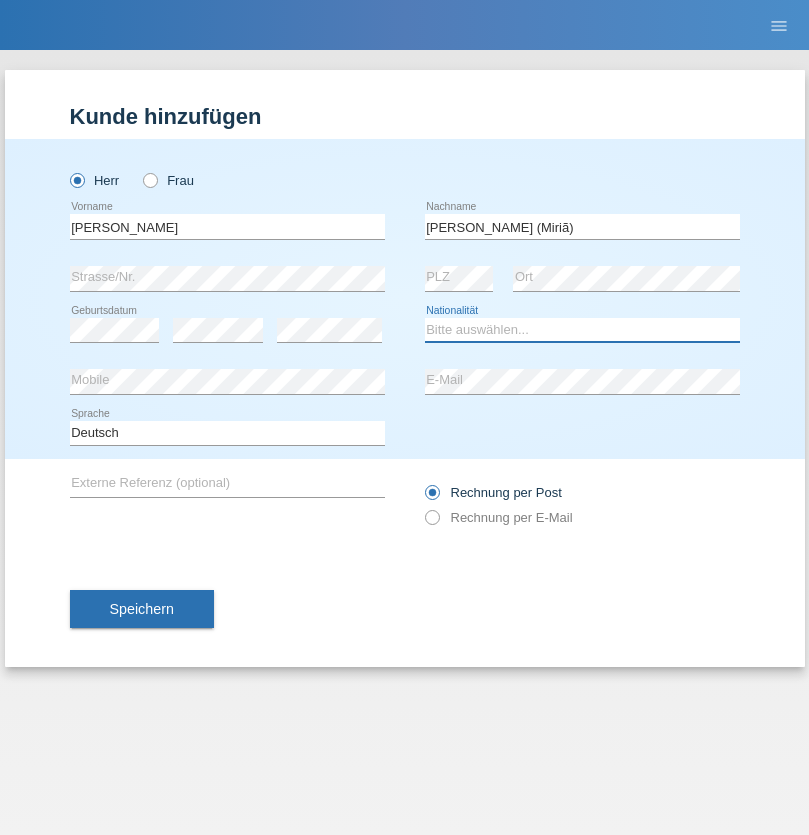 select on "BR" 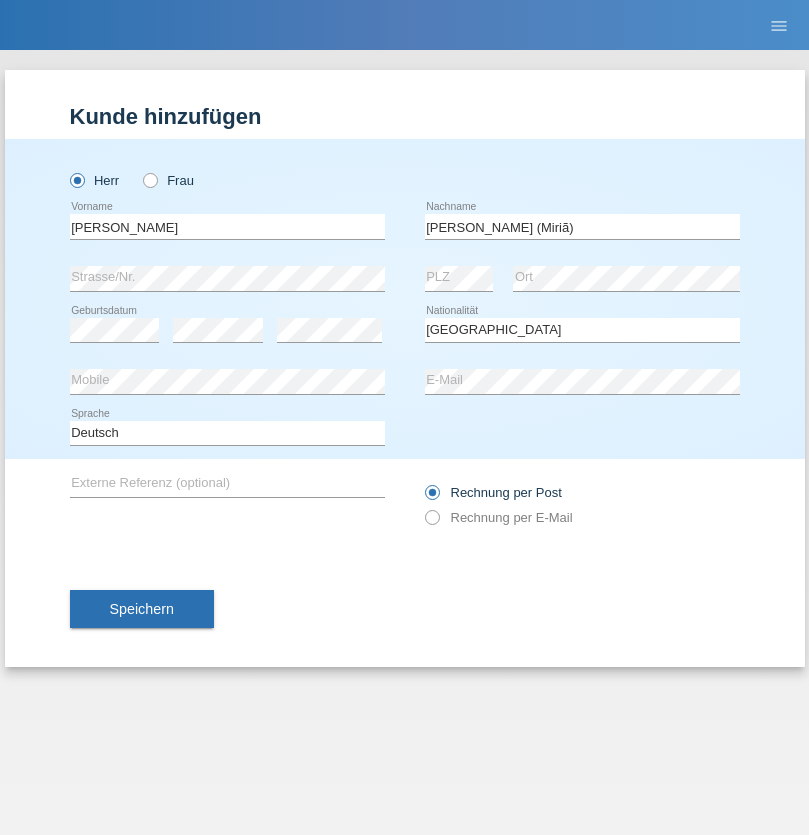 select on "C" 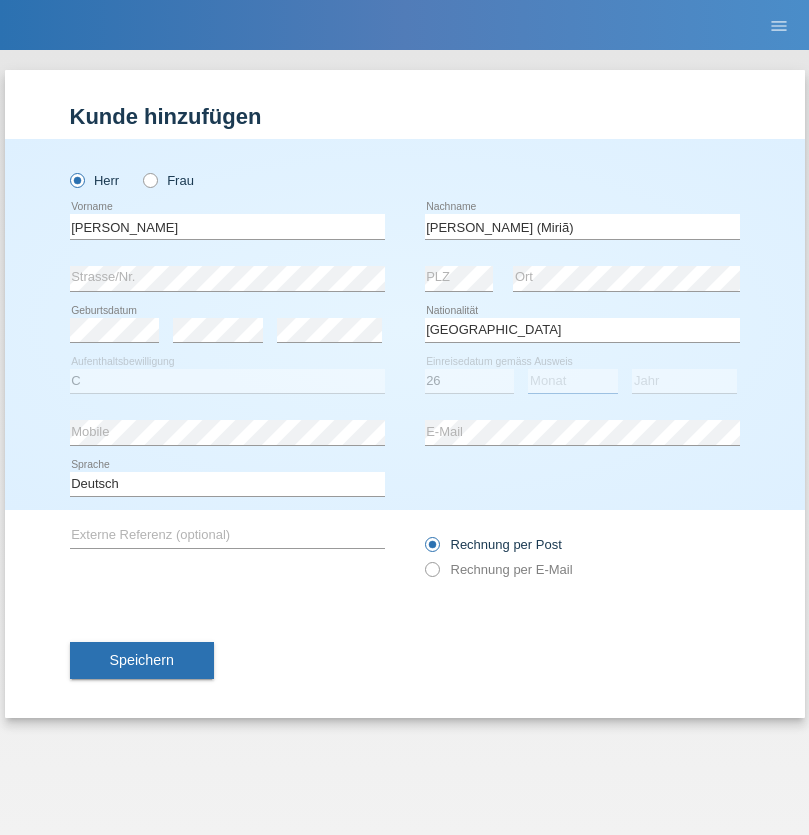 select on "01" 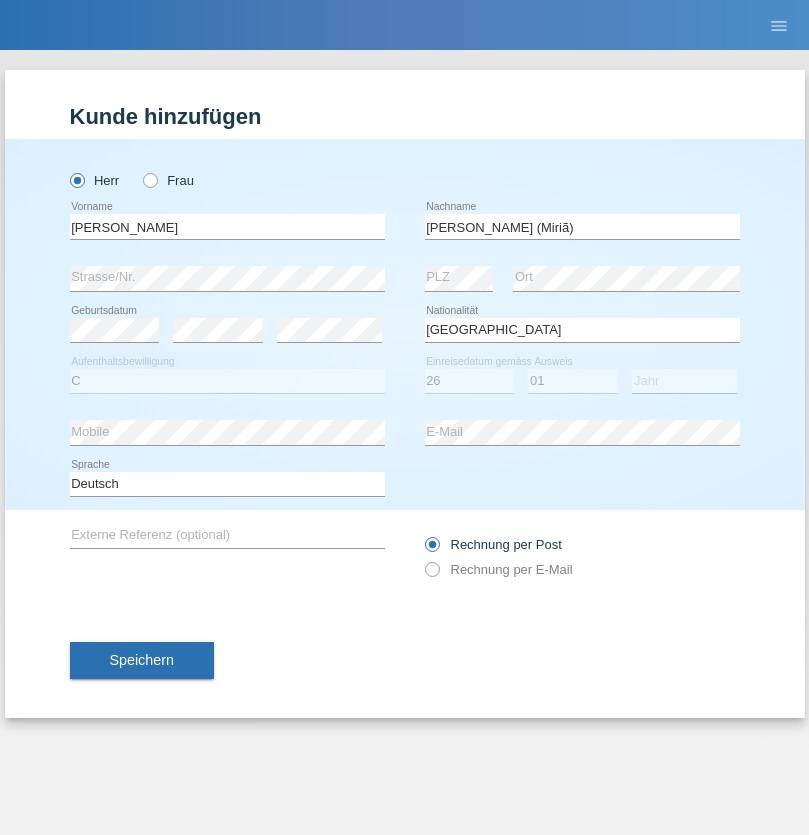 select on "2021" 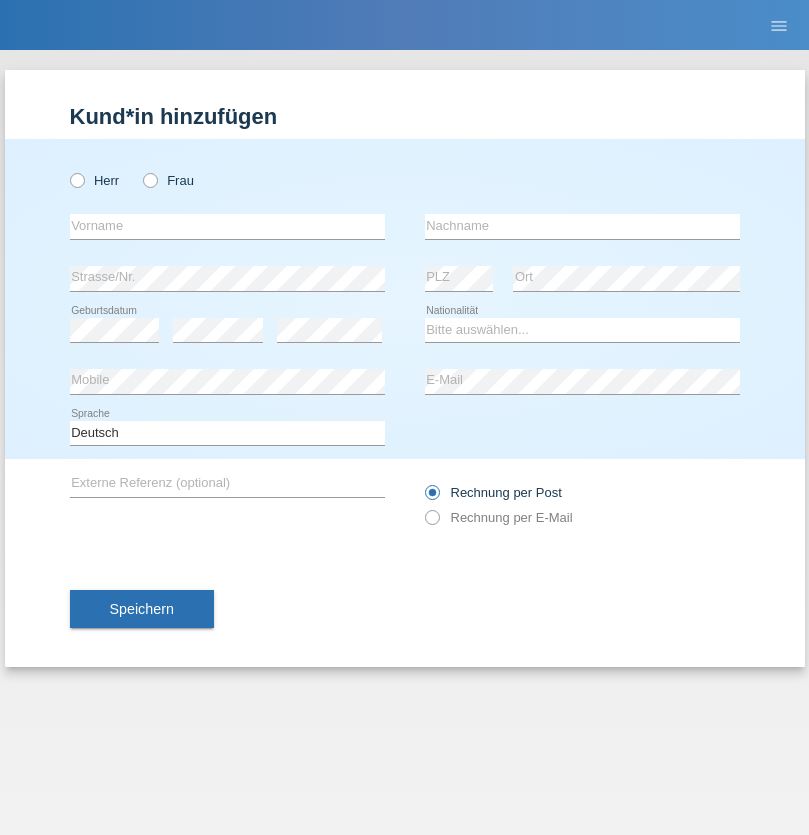 scroll, scrollTop: 0, scrollLeft: 0, axis: both 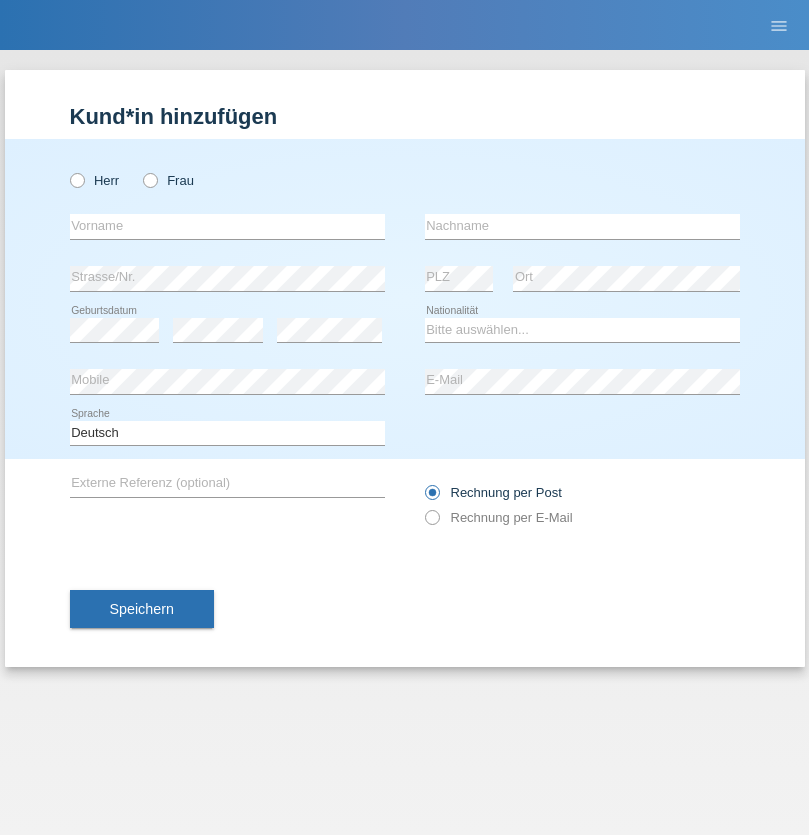 radio on "true" 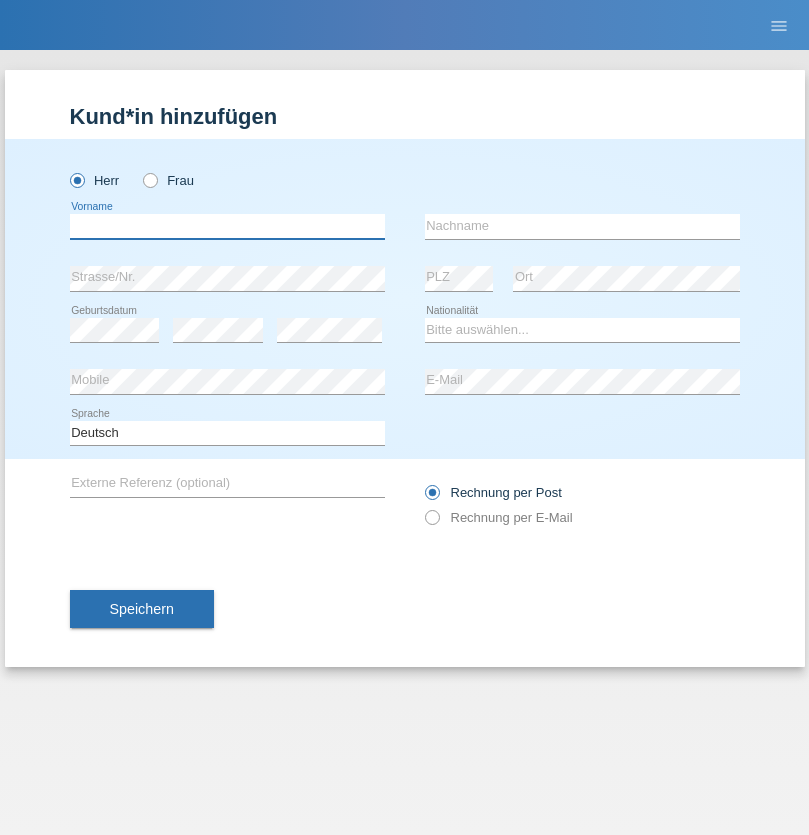 click at bounding box center (227, 226) 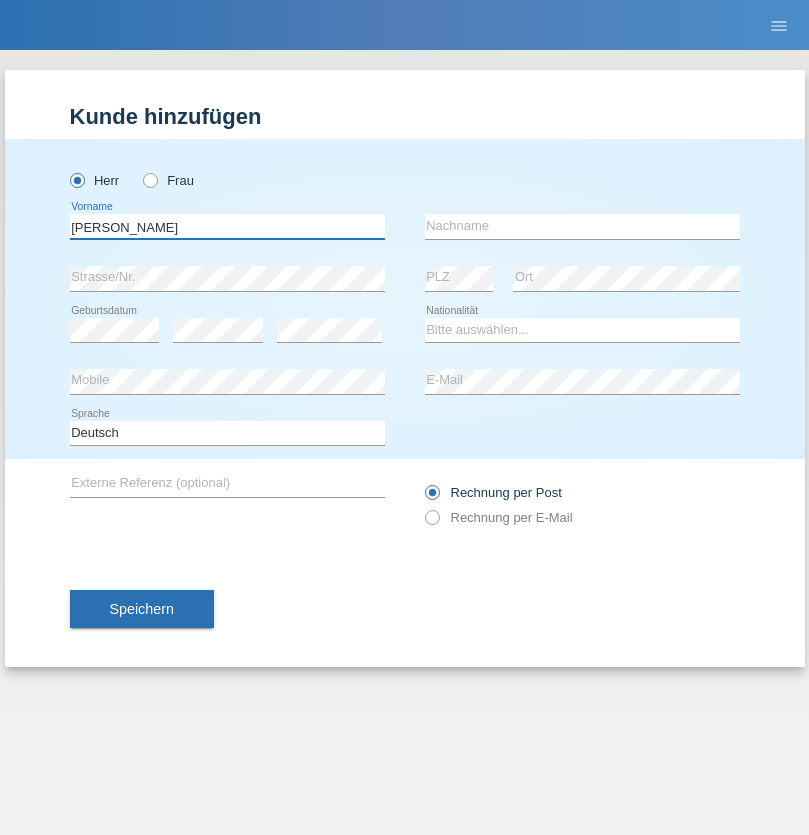 type on "Alex" 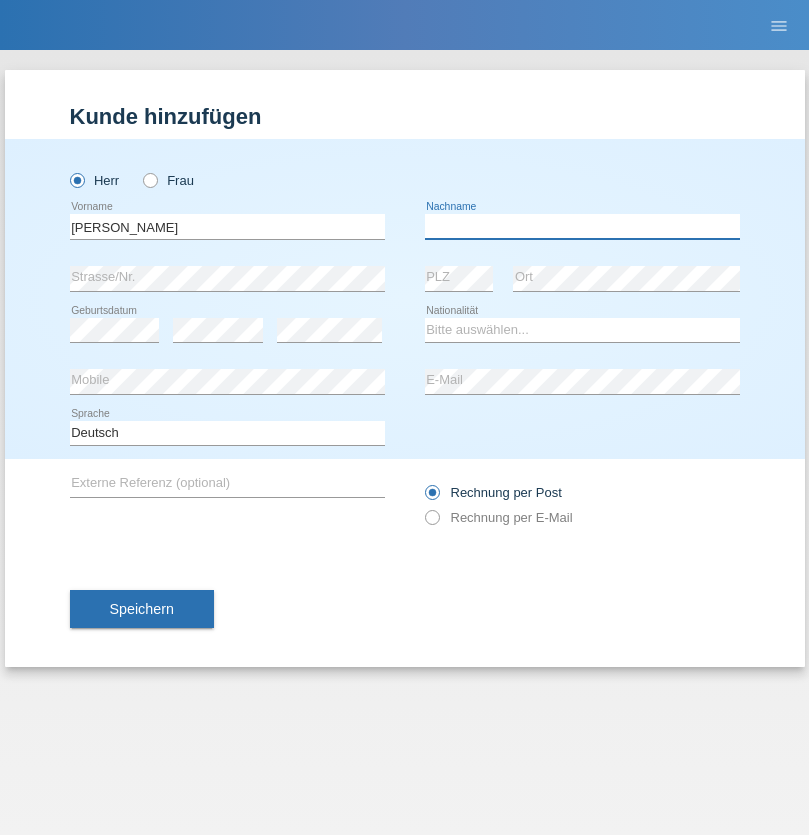 click at bounding box center (582, 226) 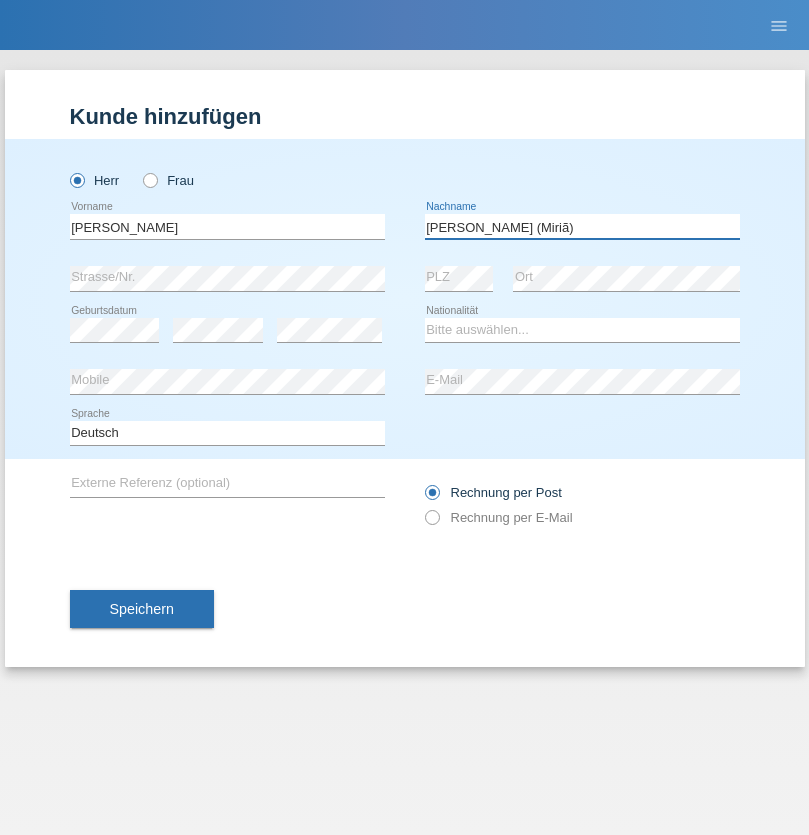 type on "A. Cassiano (Miriã)" 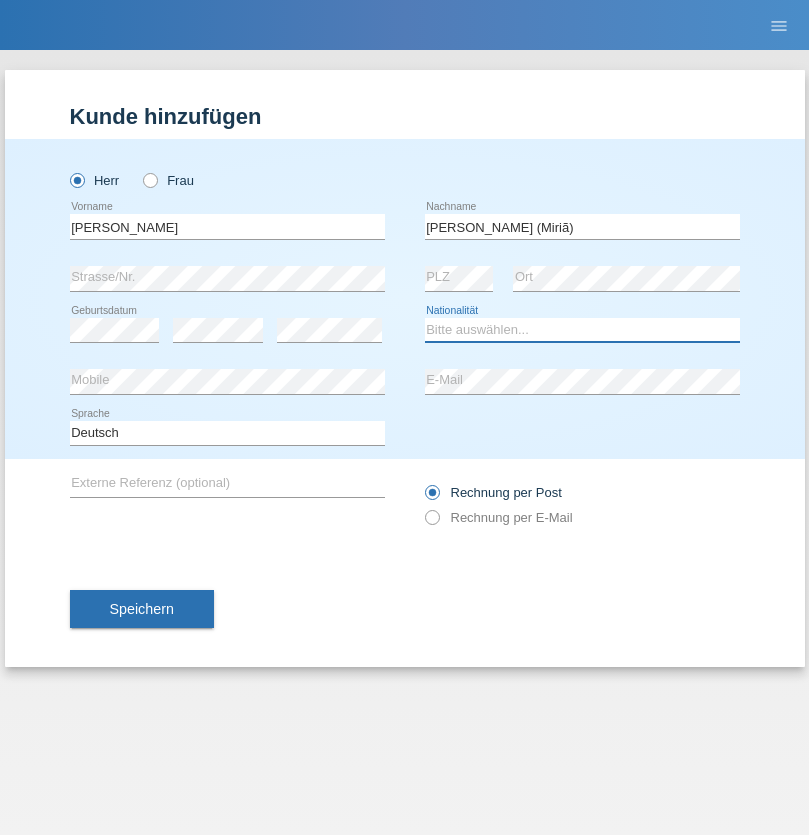 select on "BR" 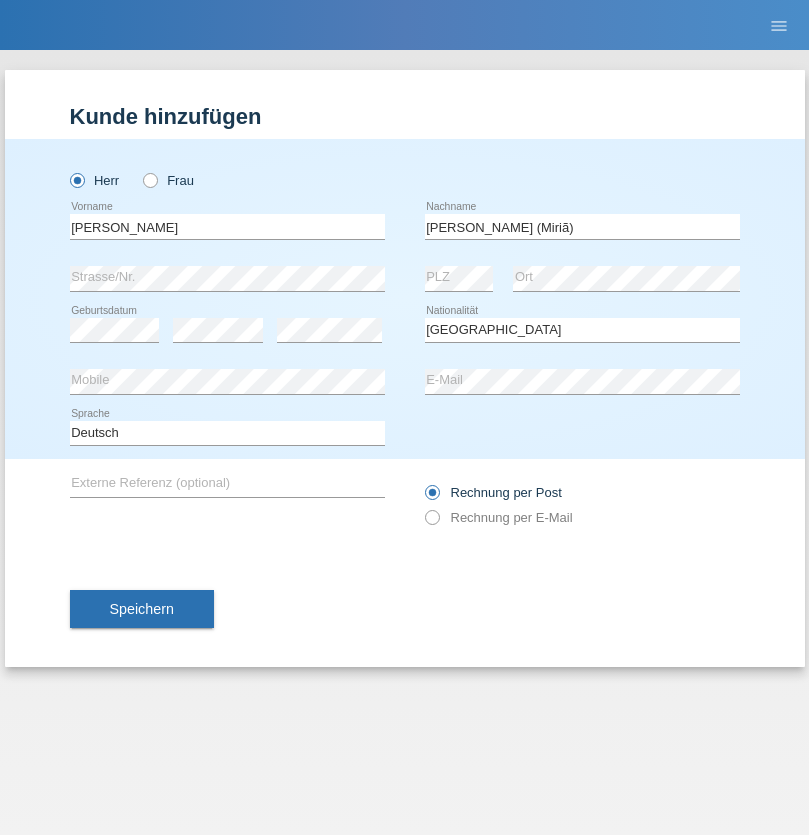 select on "C" 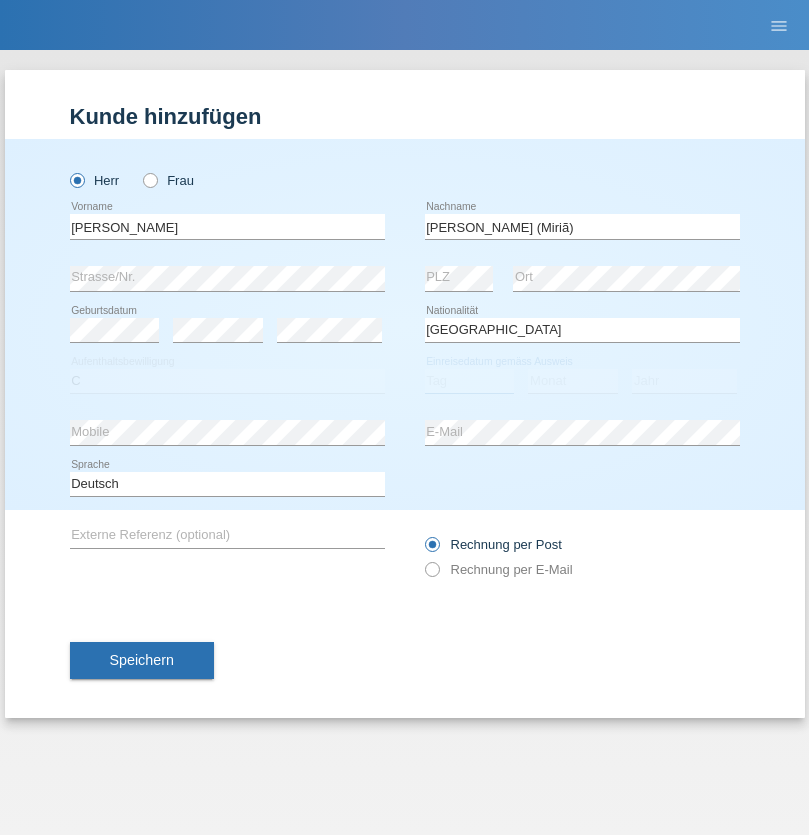 select on "14" 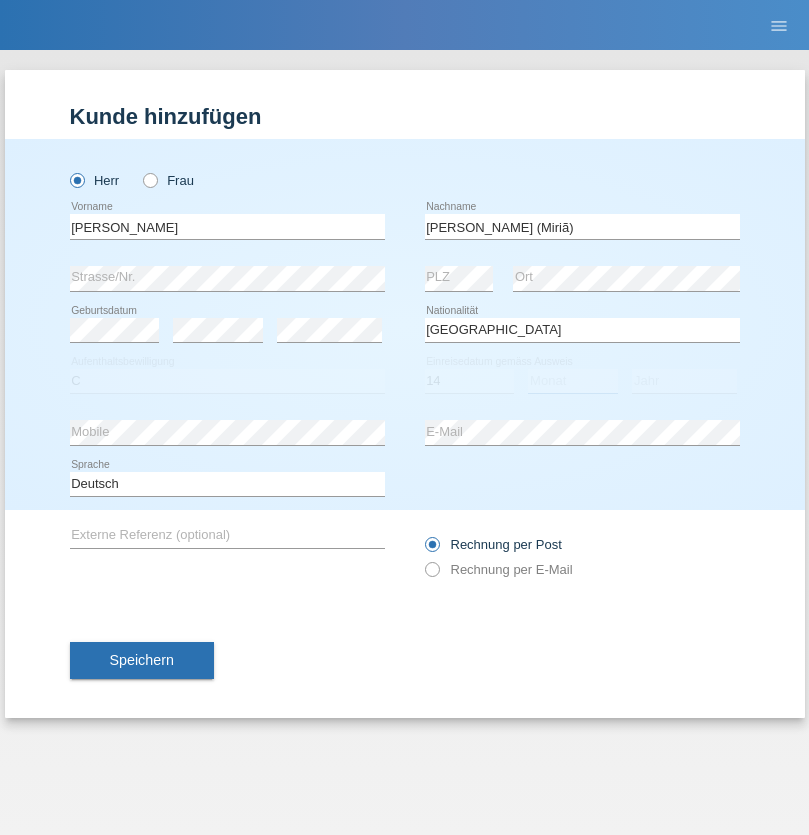 select on "12" 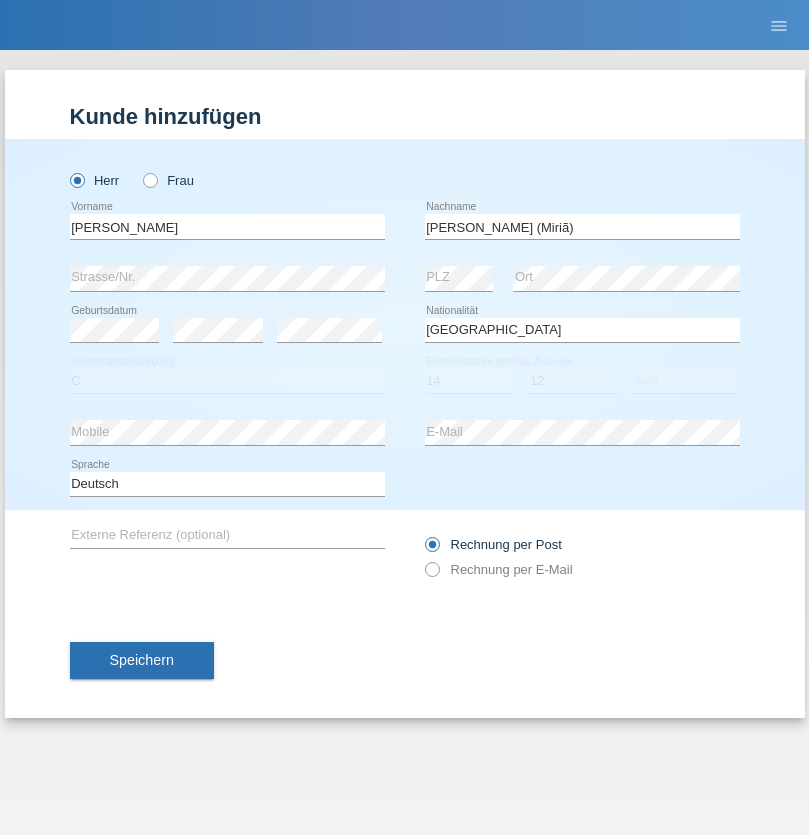 select on "2001" 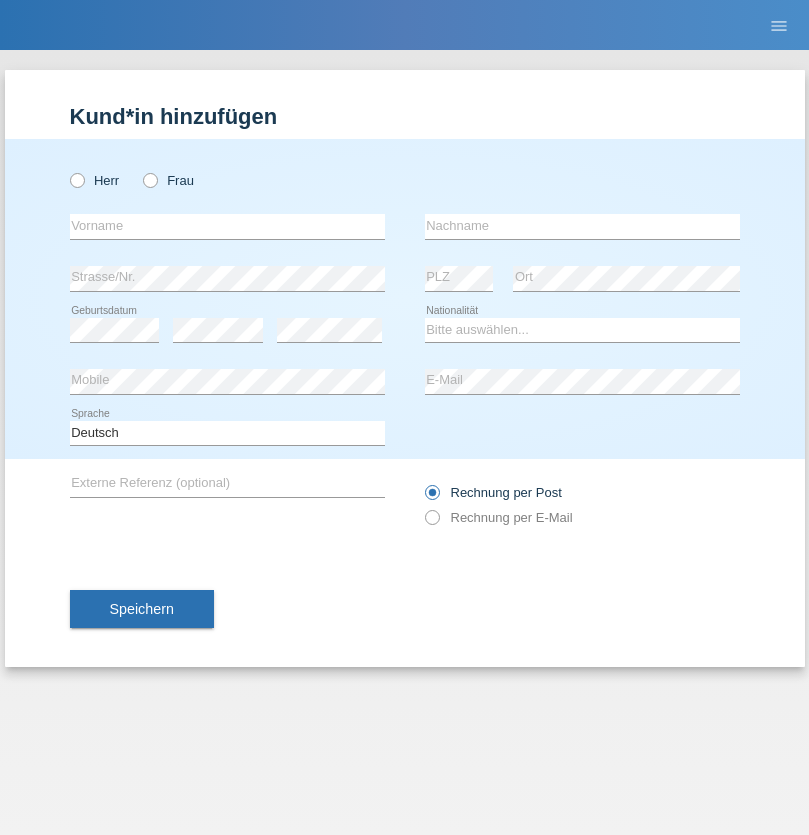 scroll, scrollTop: 0, scrollLeft: 0, axis: both 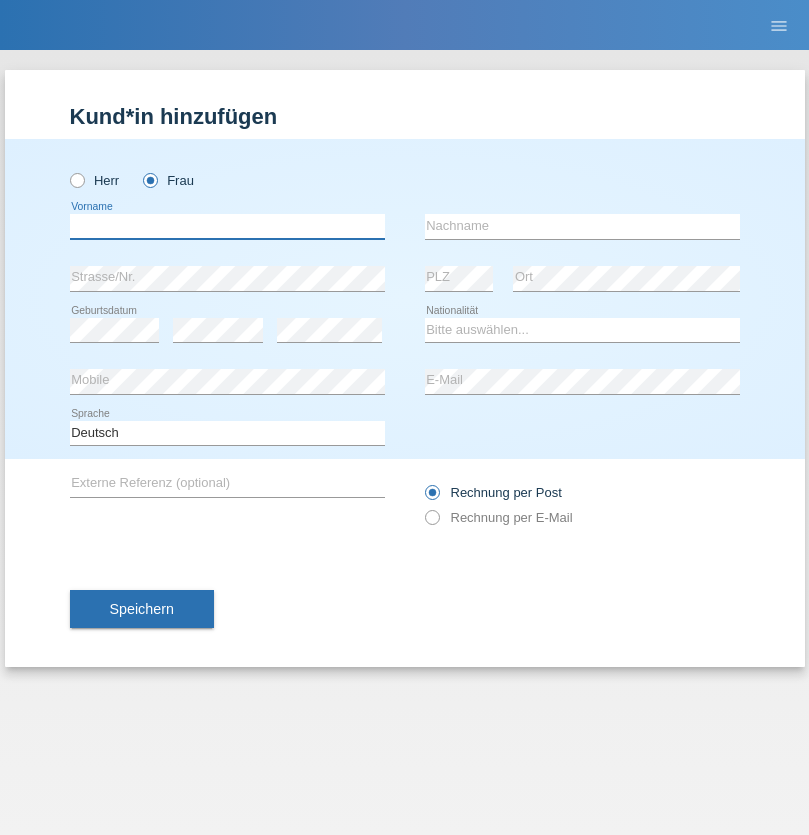 click at bounding box center [227, 226] 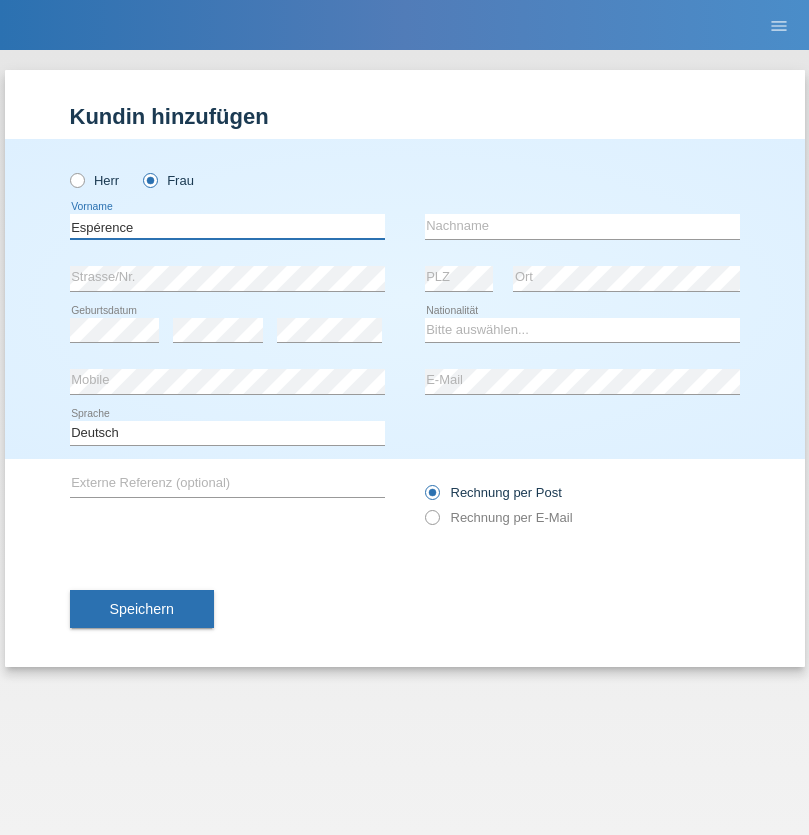 type on "Espérence" 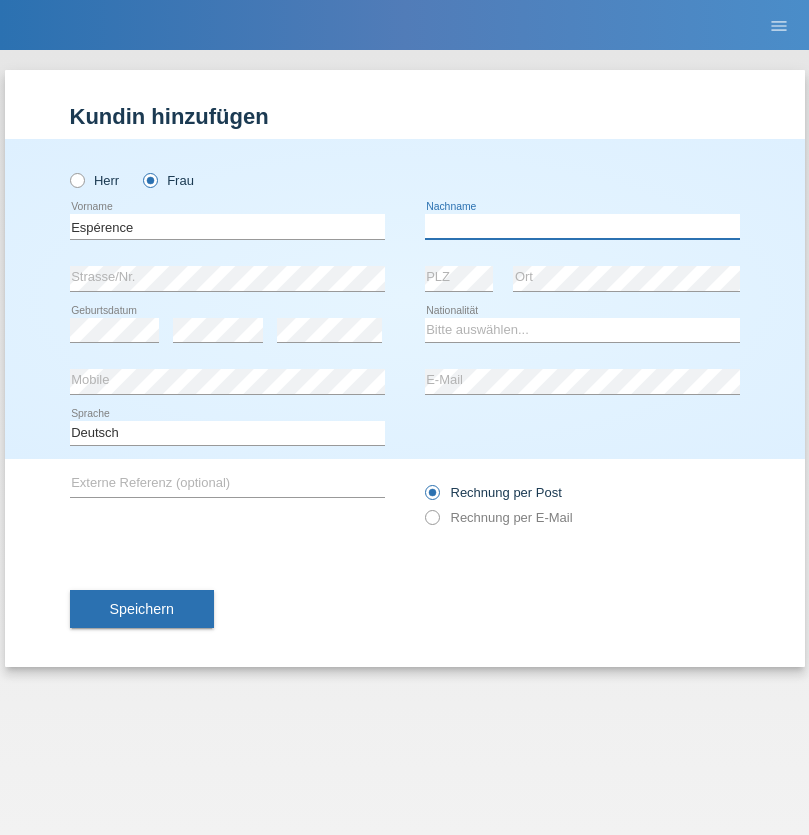 click at bounding box center (582, 226) 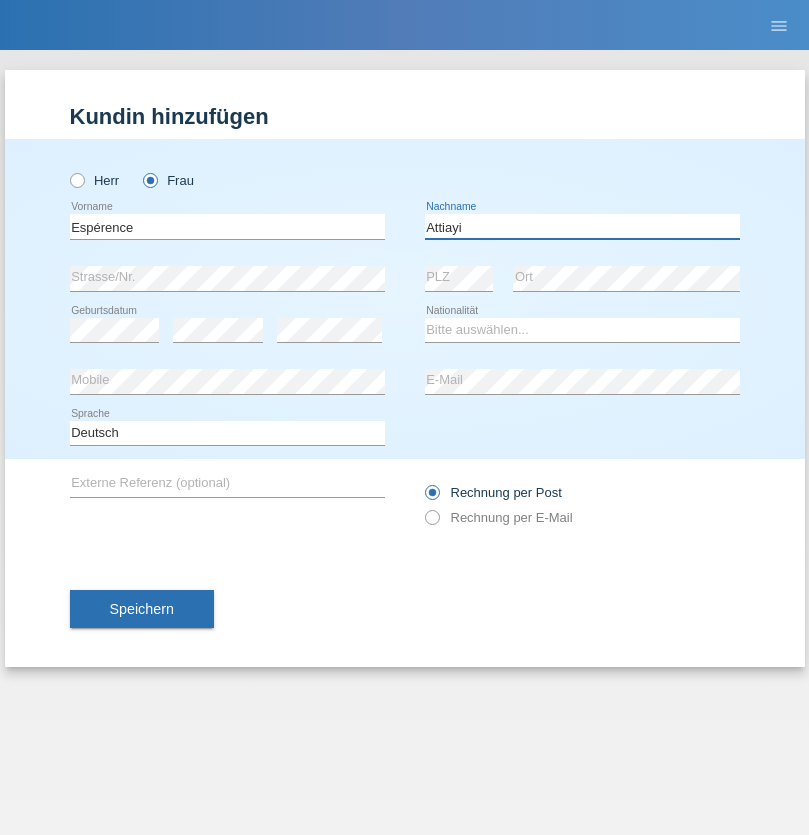 type on "Attiayi" 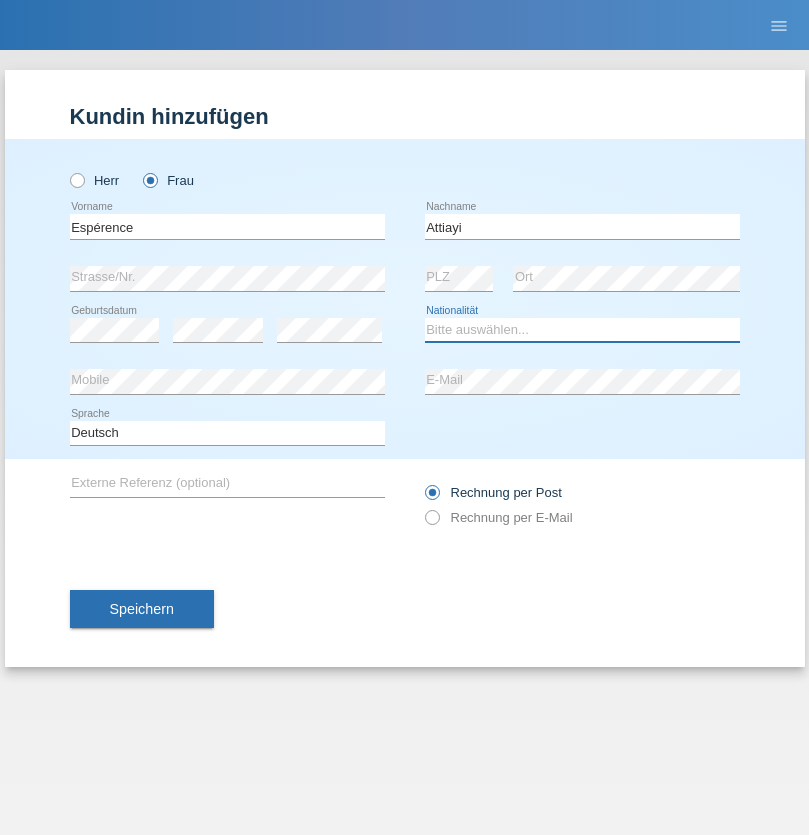 select on "CH" 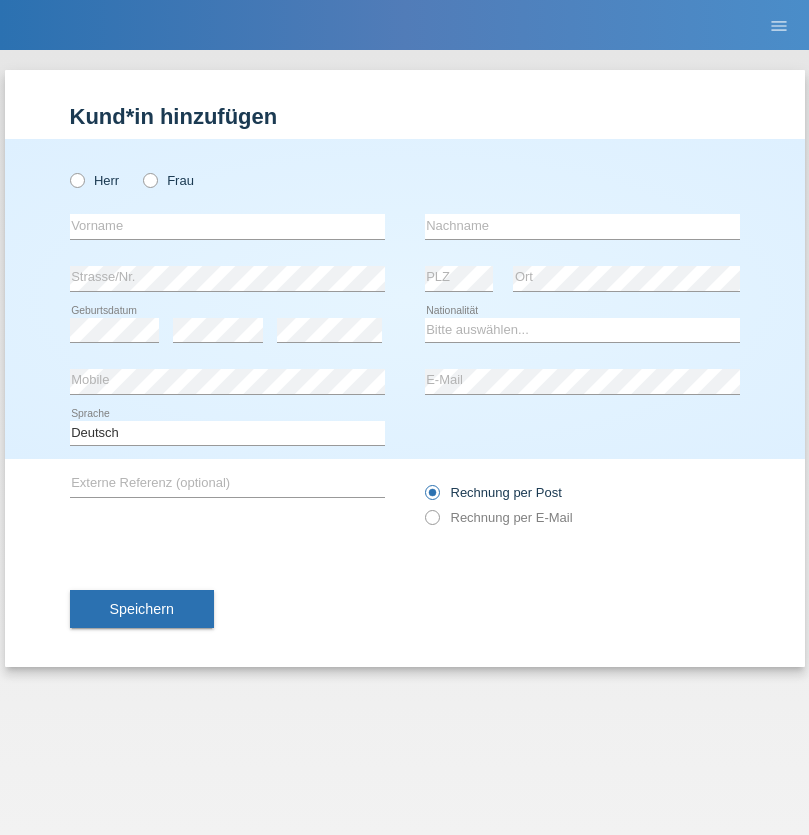 scroll, scrollTop: 0, scrollLeft: 0, axis: both 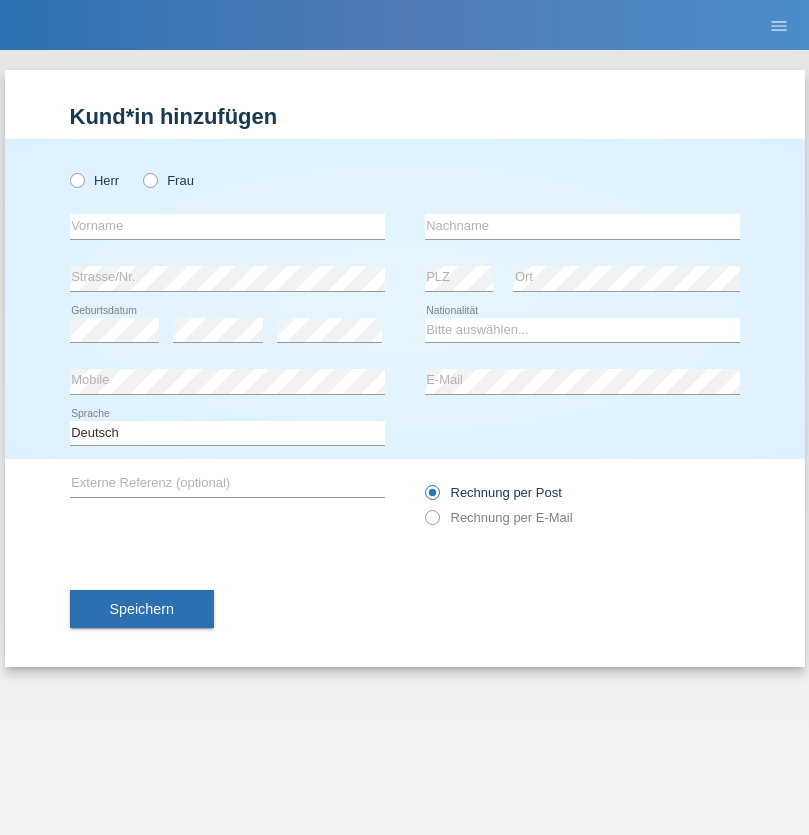radio on "true" 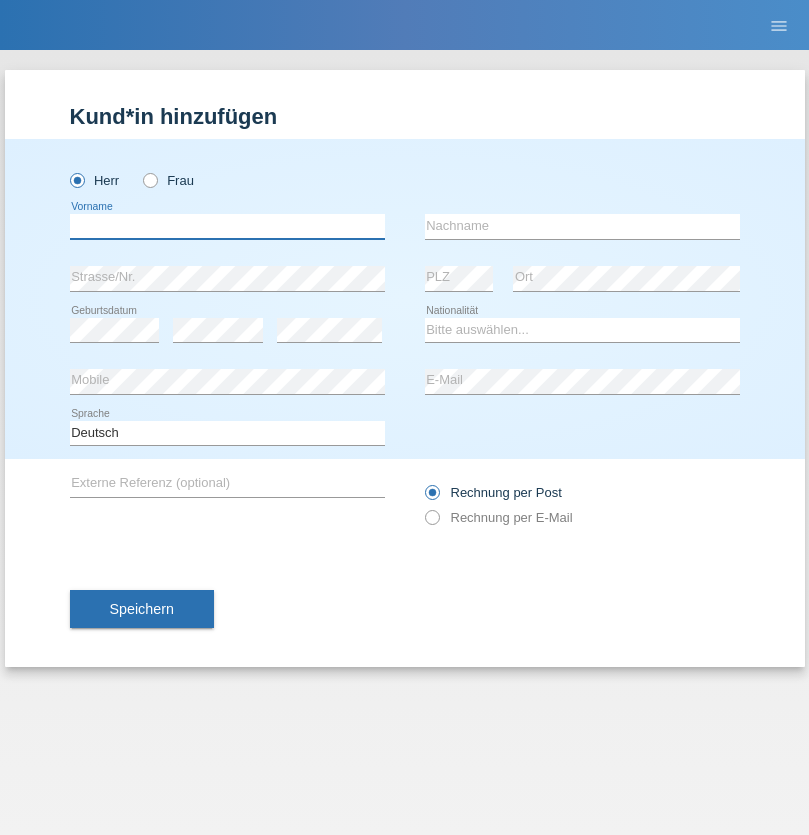 click at bounding box center (227, 226) 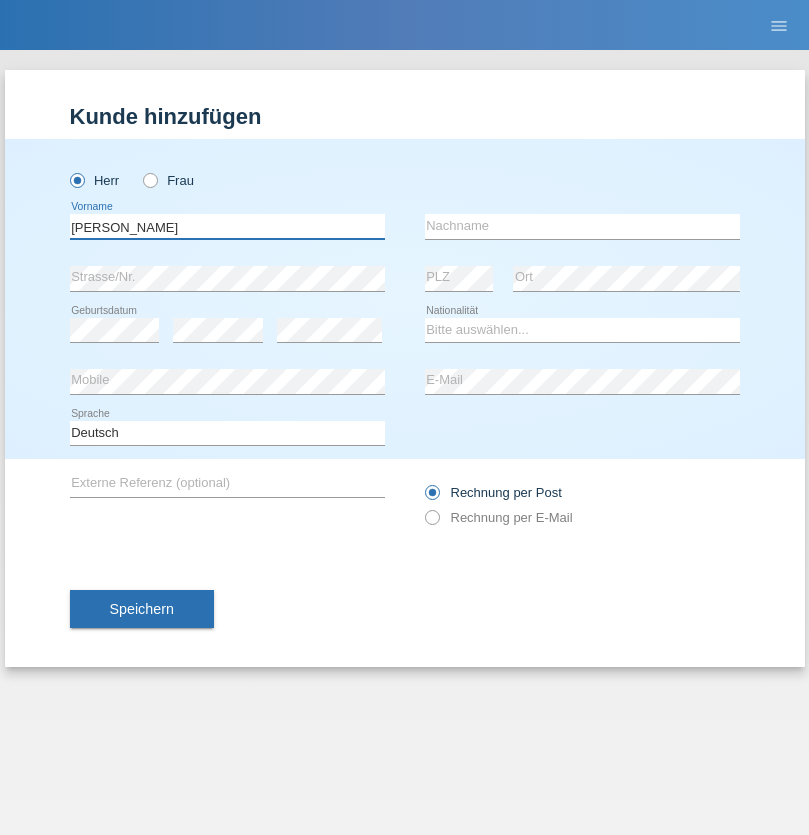 type on "Charles" 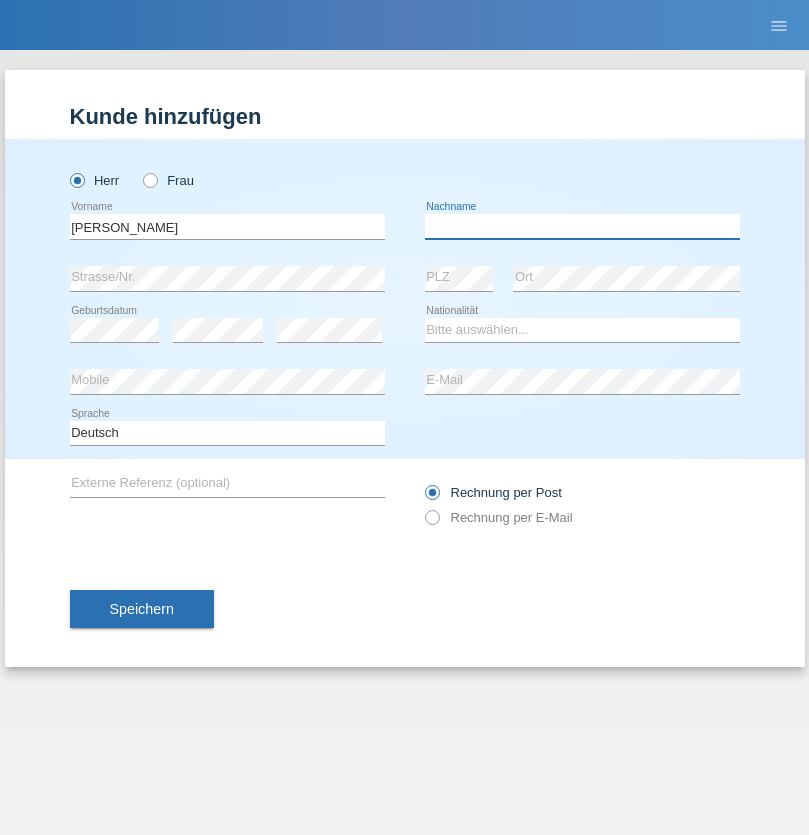 click at bounding box center [582, 226] 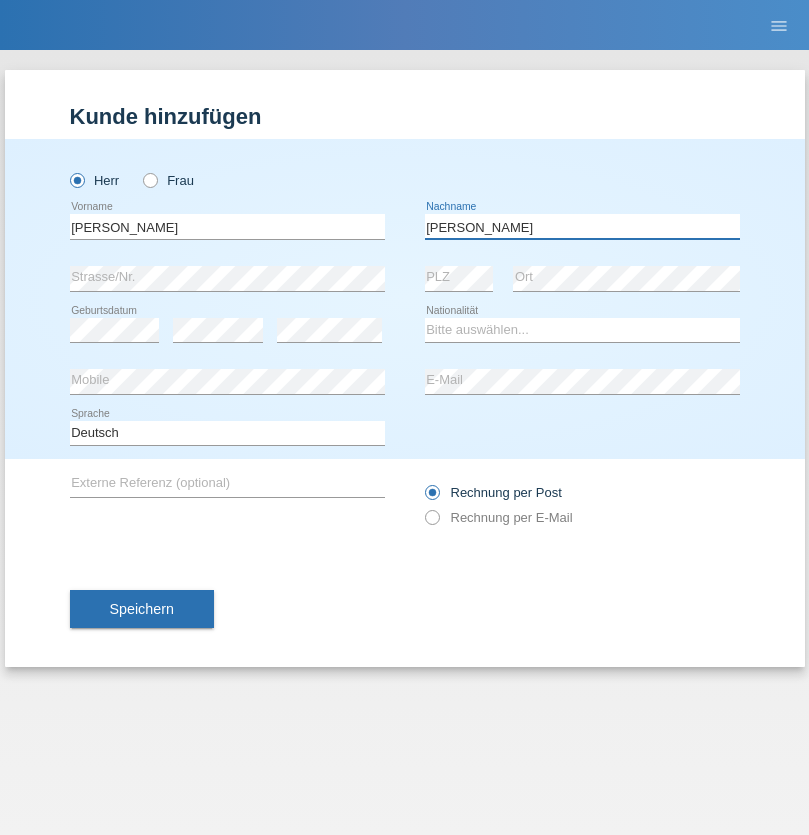 type on "Chetelat" 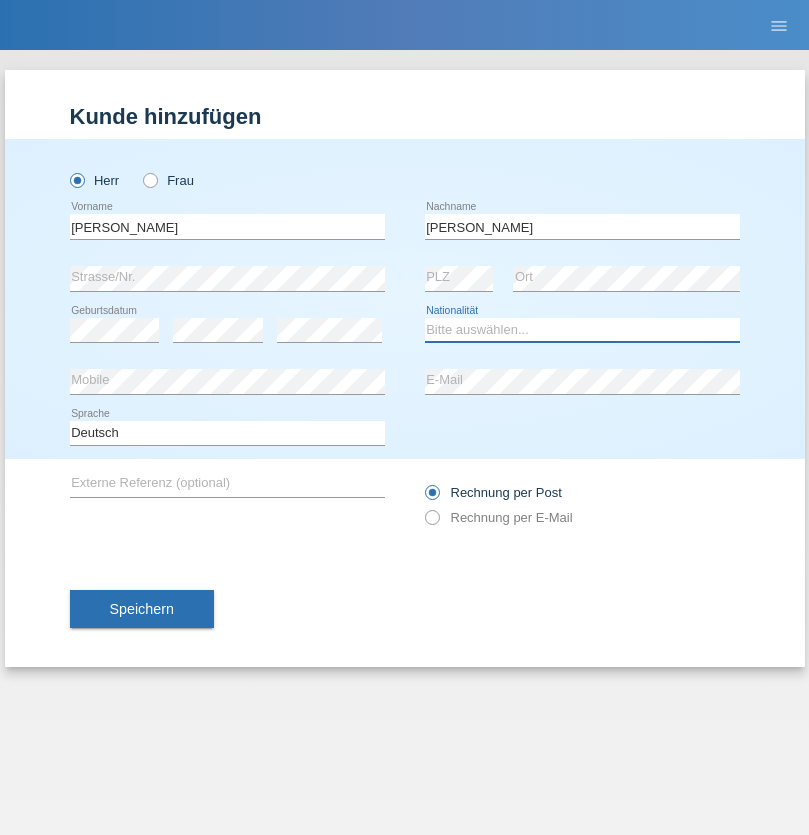 select on "CH" 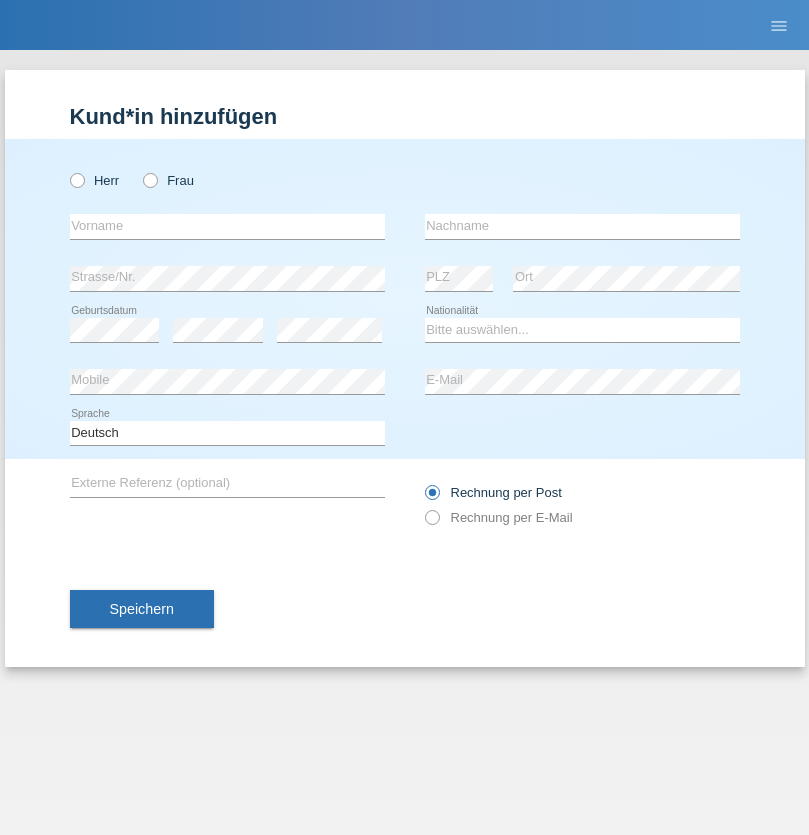 scroll, scrollTop: 0, scrollLeft: 0, axis: both 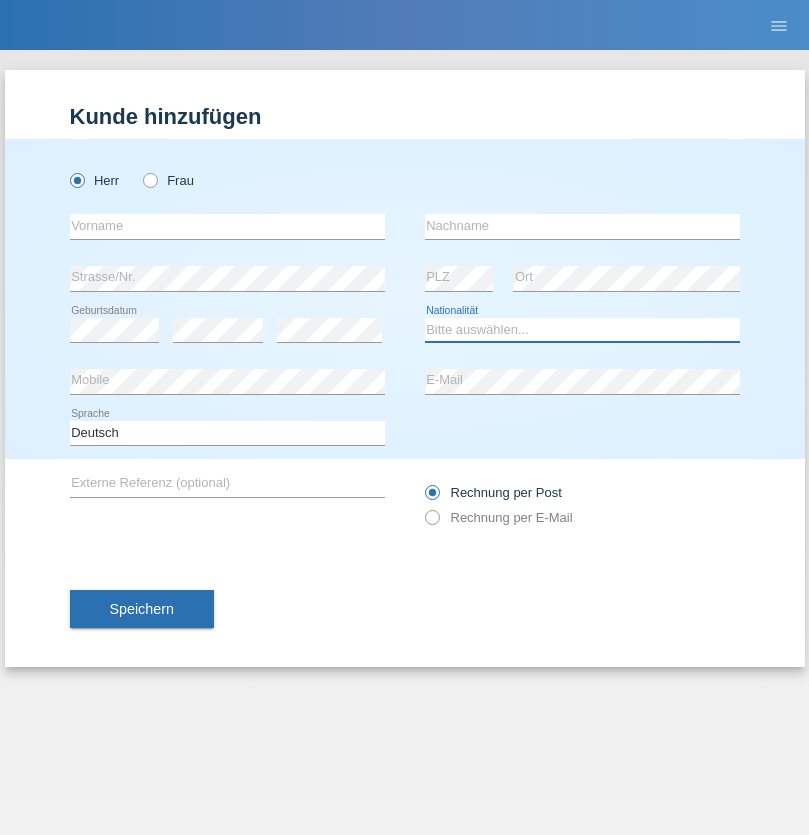 select on "XK" 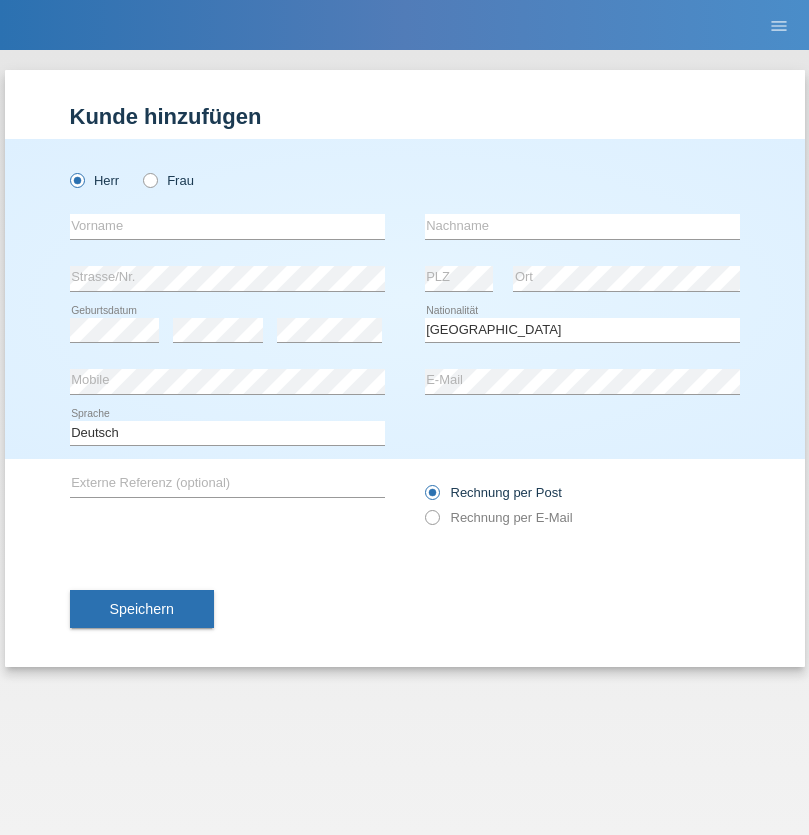 select on "C" 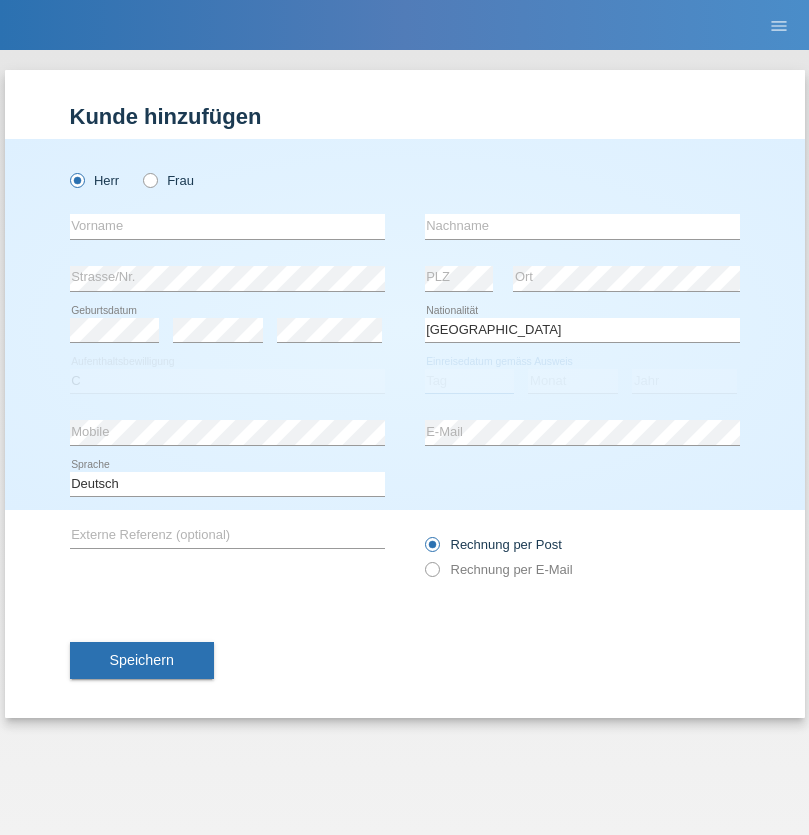 select on "01" 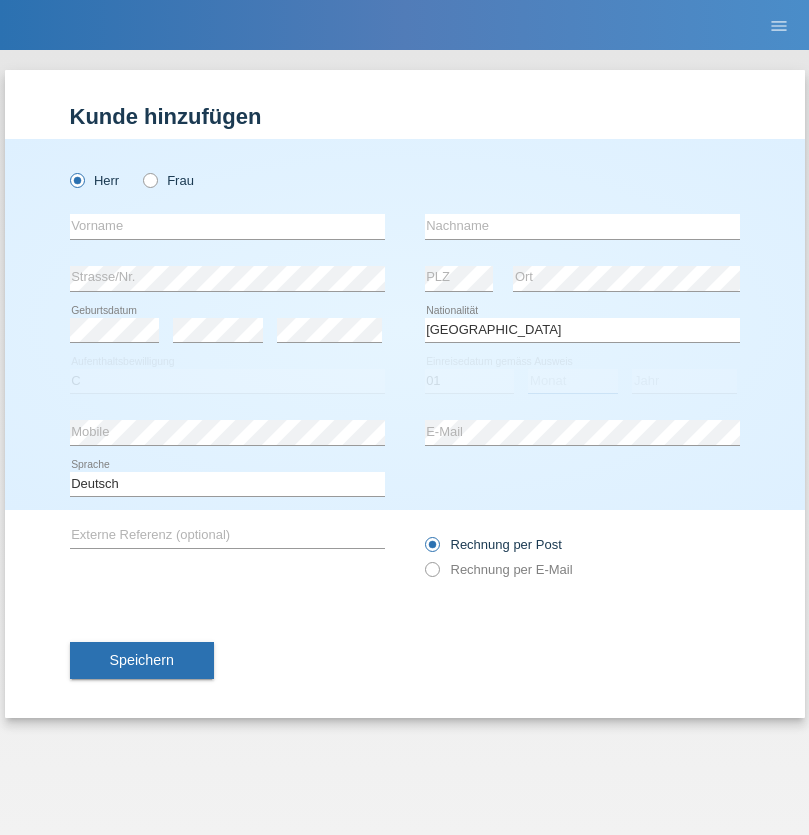 select on "02" 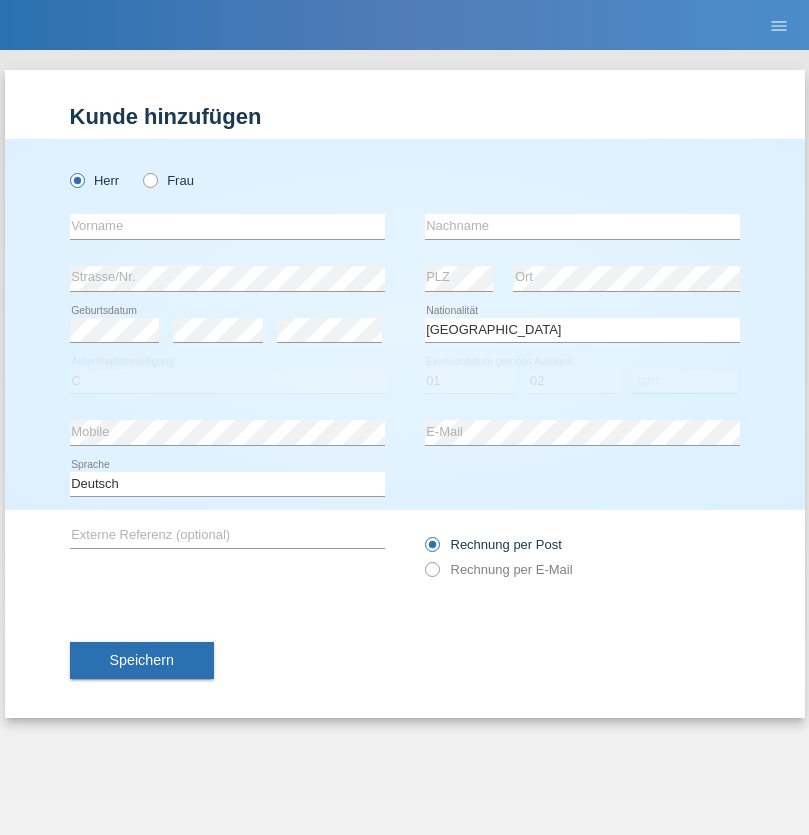 select on "1980" 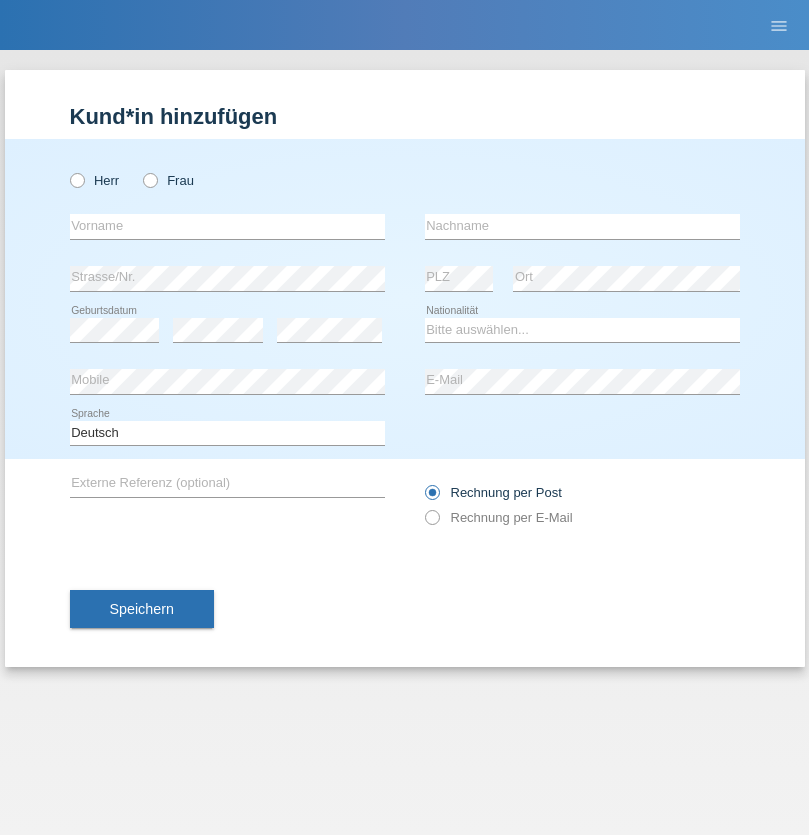 scroll, scrollTop: 0, scrollLeft: 0, axis: both 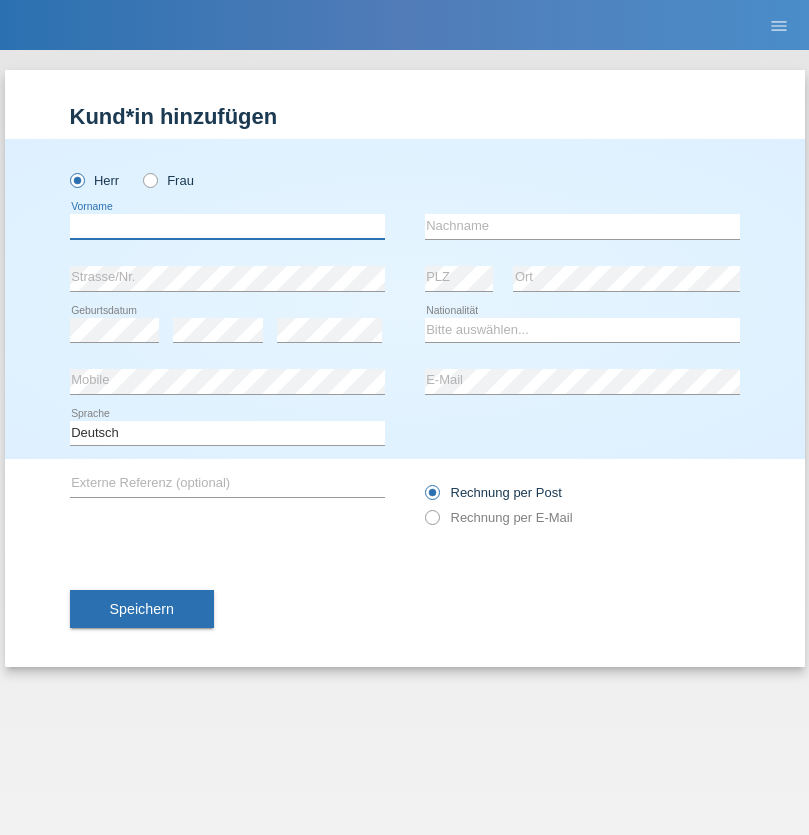 click at bounding box center (227, 226) 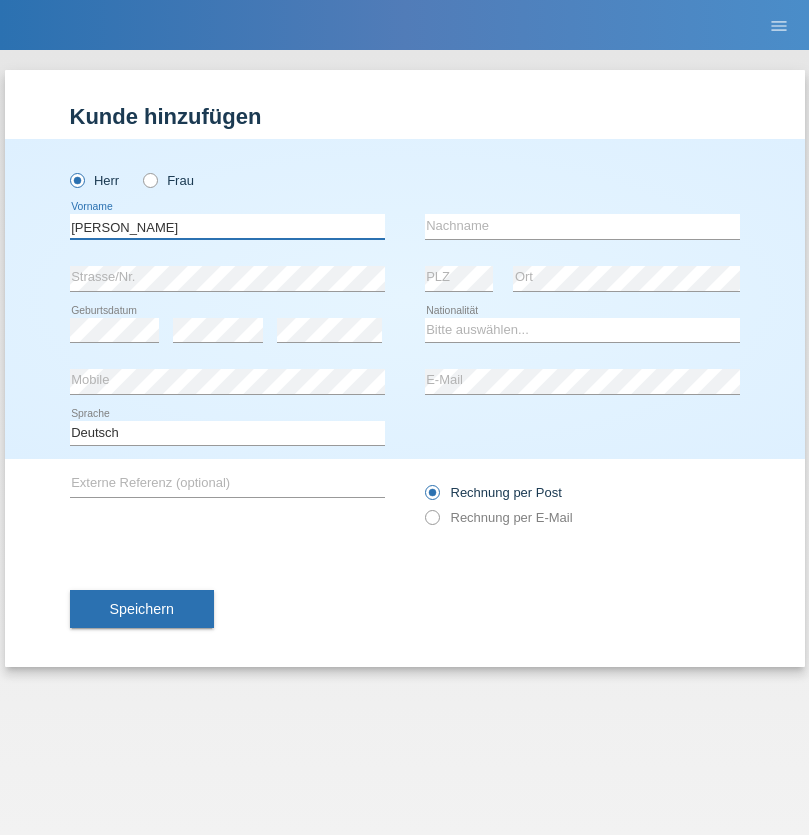 type on "[PERSON_NAME]" 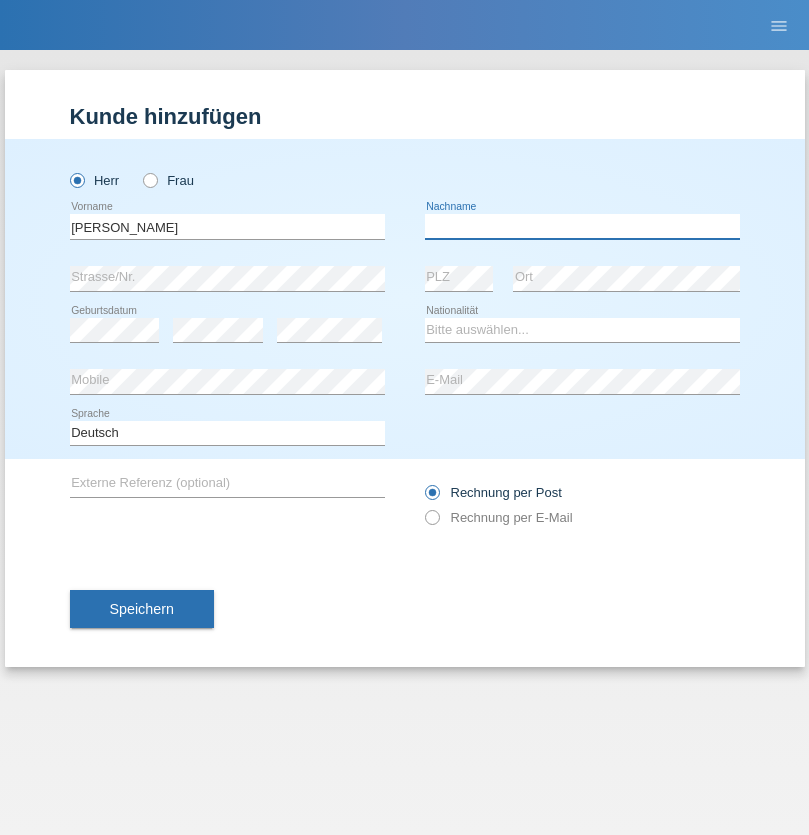 click at bounding box center [582, 226] 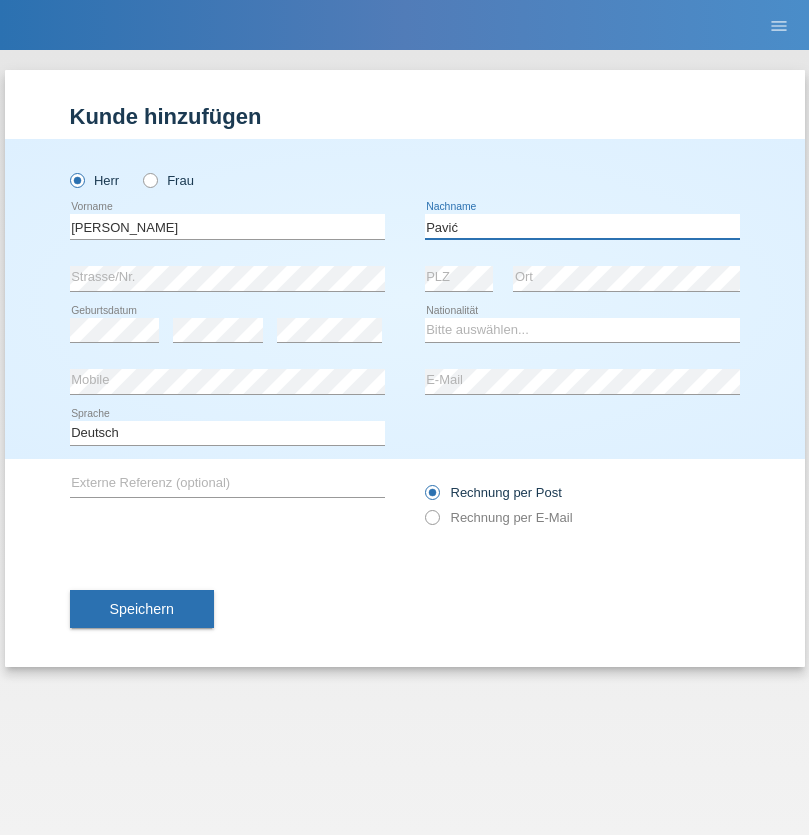 type on "Pavić" 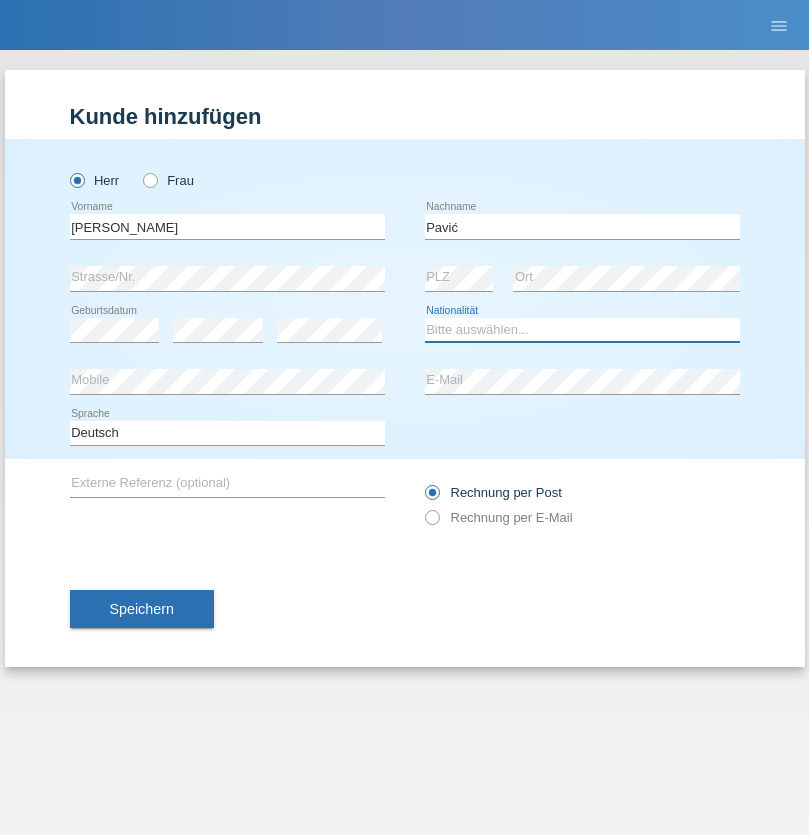 select on "HR" 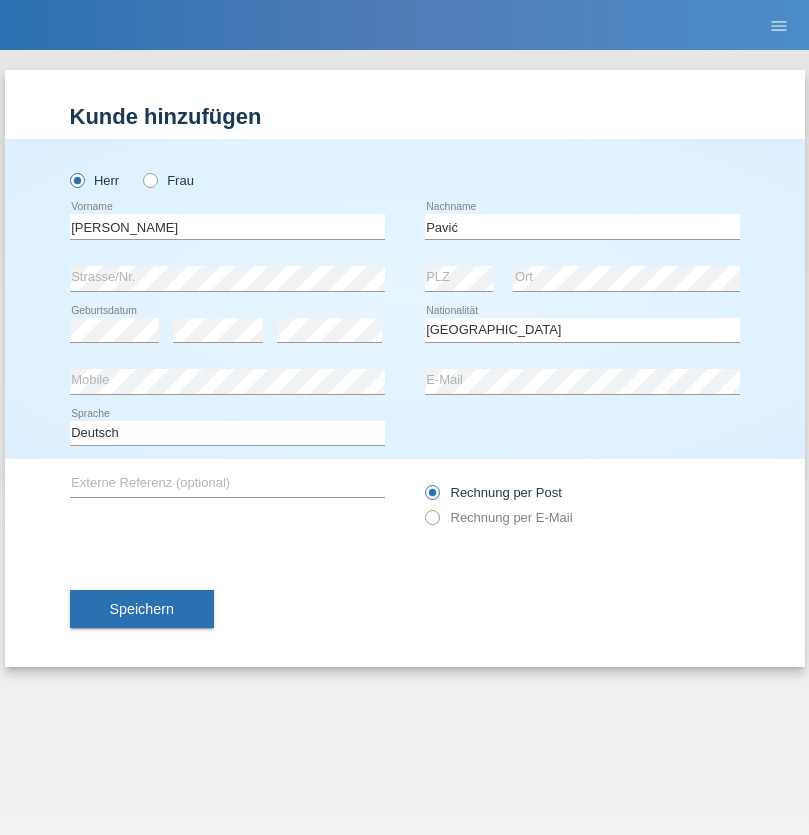select on "C" 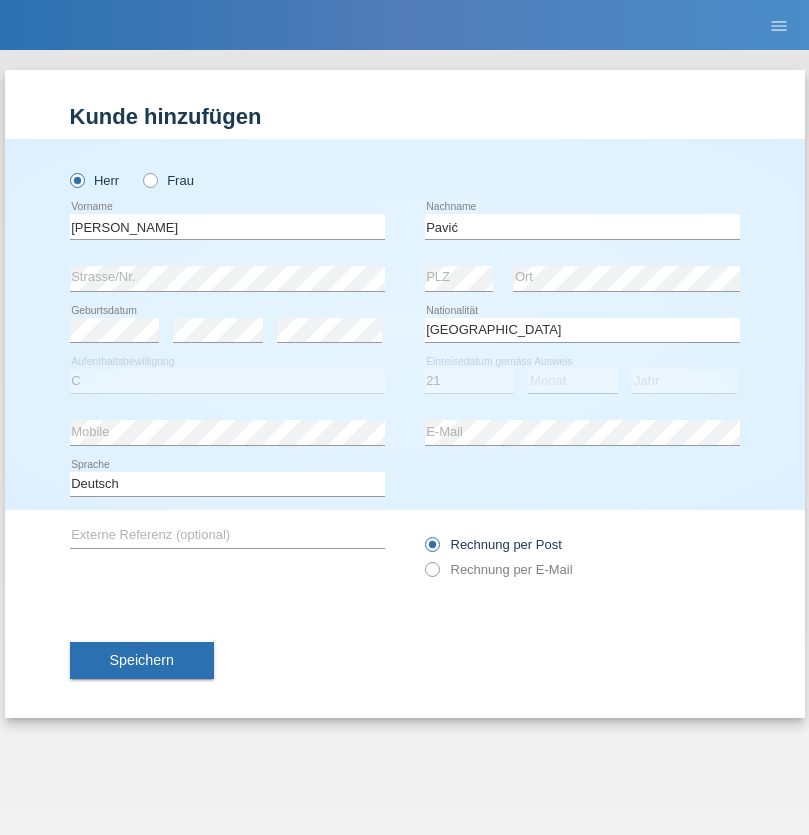 select on "04" 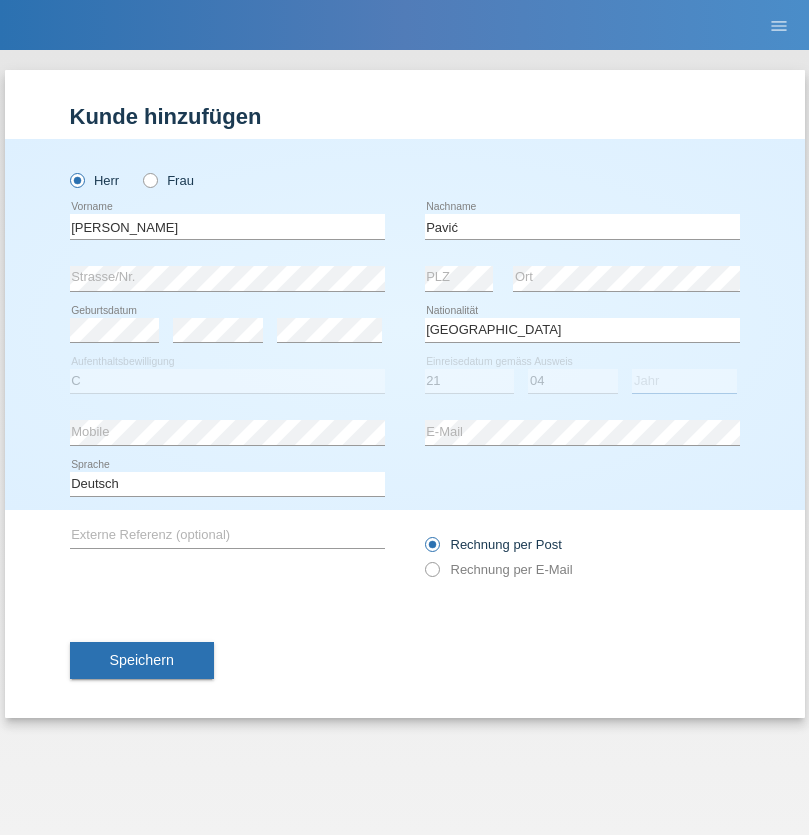 select on "2006" 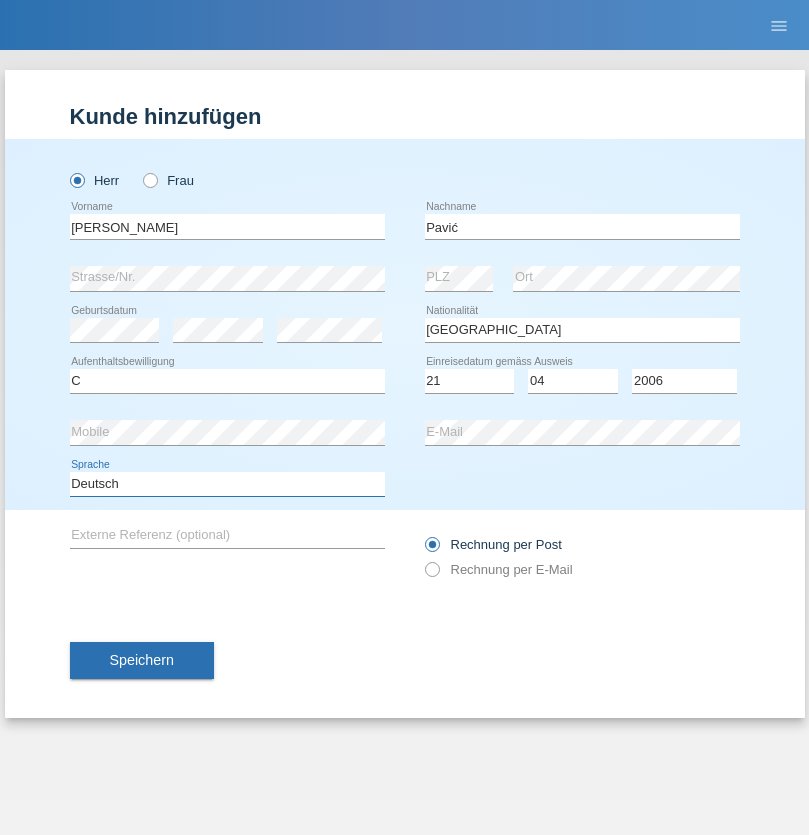 select on "en" 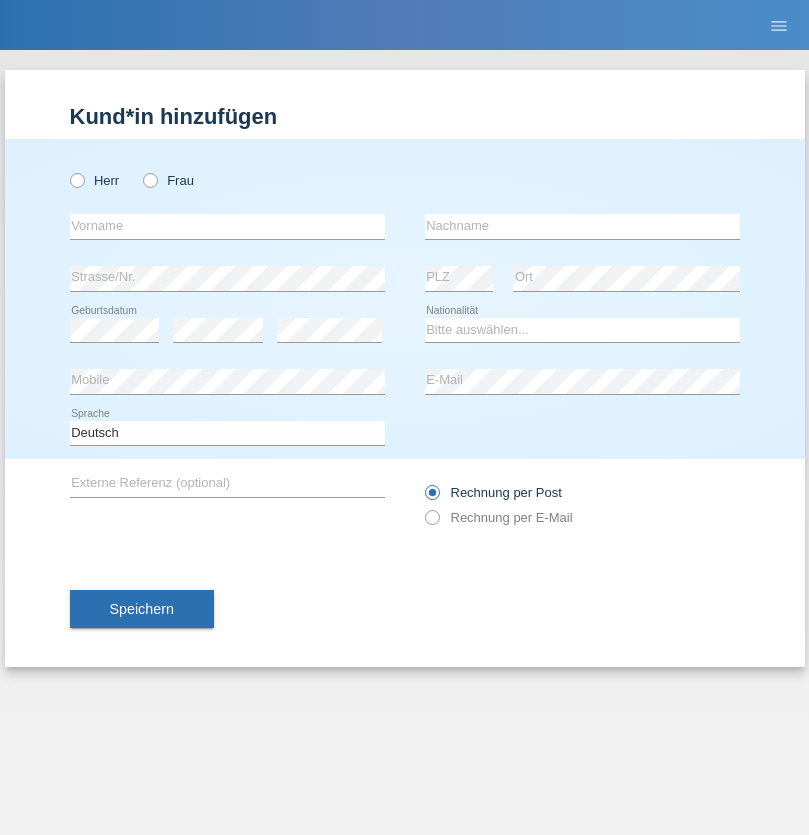 scroll, scrollTop: 0, scrollLeft: 0, axis: both 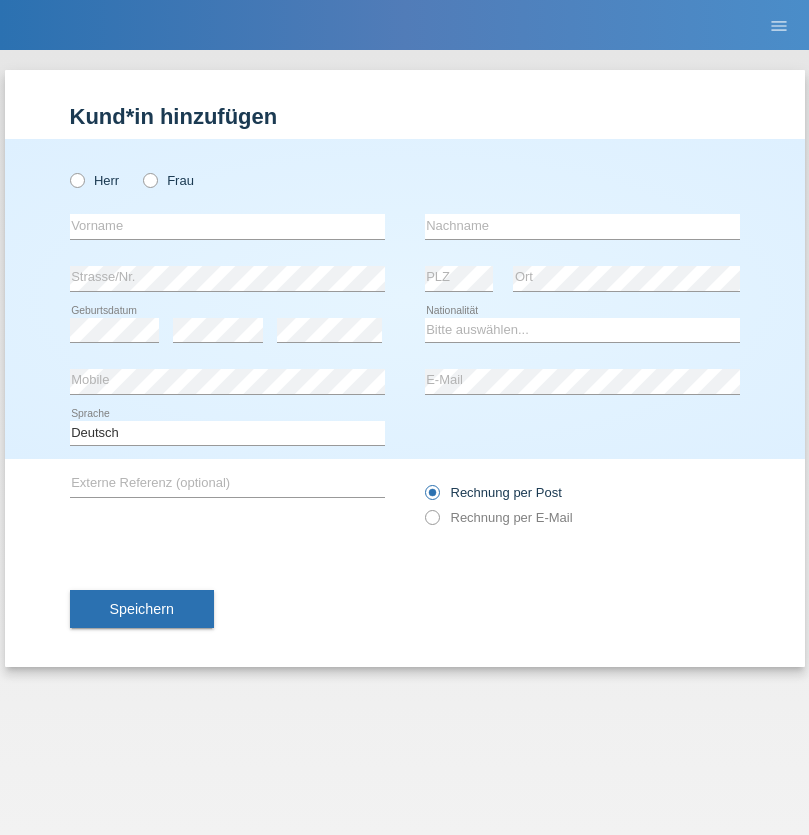 radio on "true" 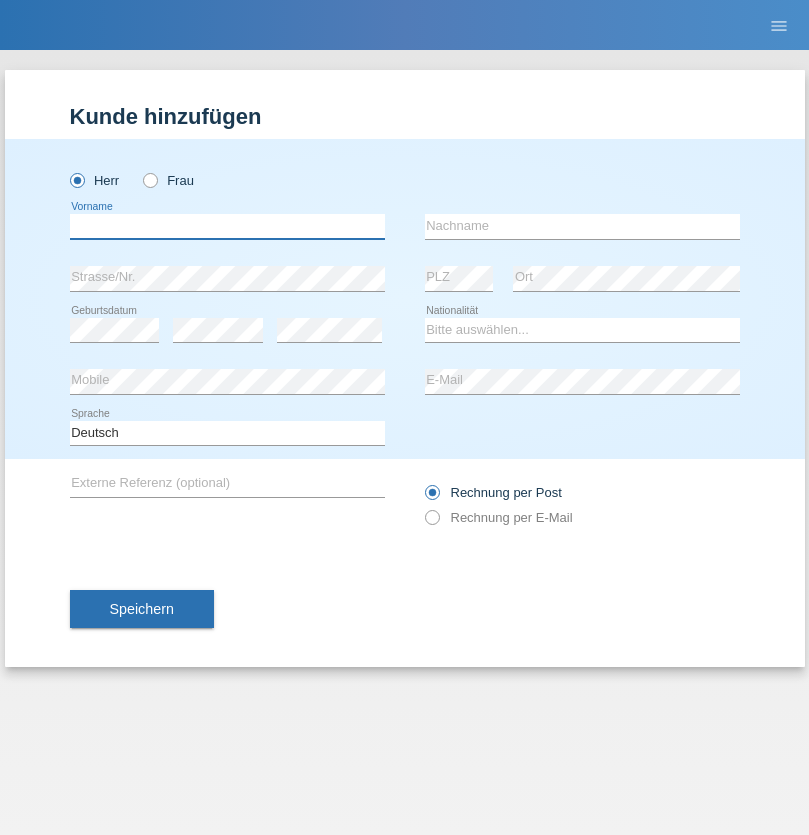 click at bounding box center [227, 226] 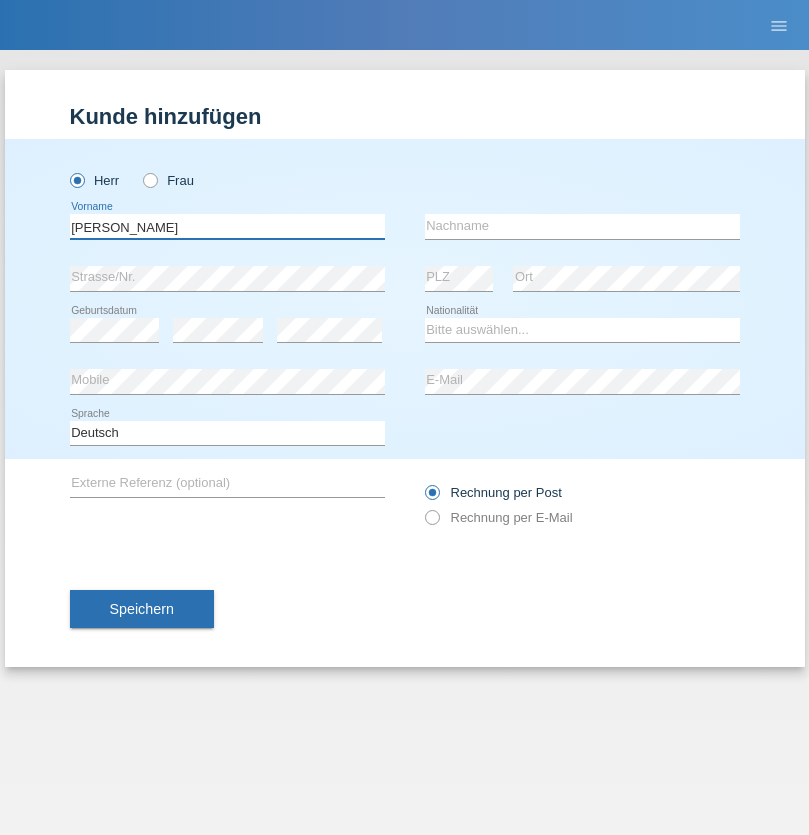 type on "[PERSON_NAME]" 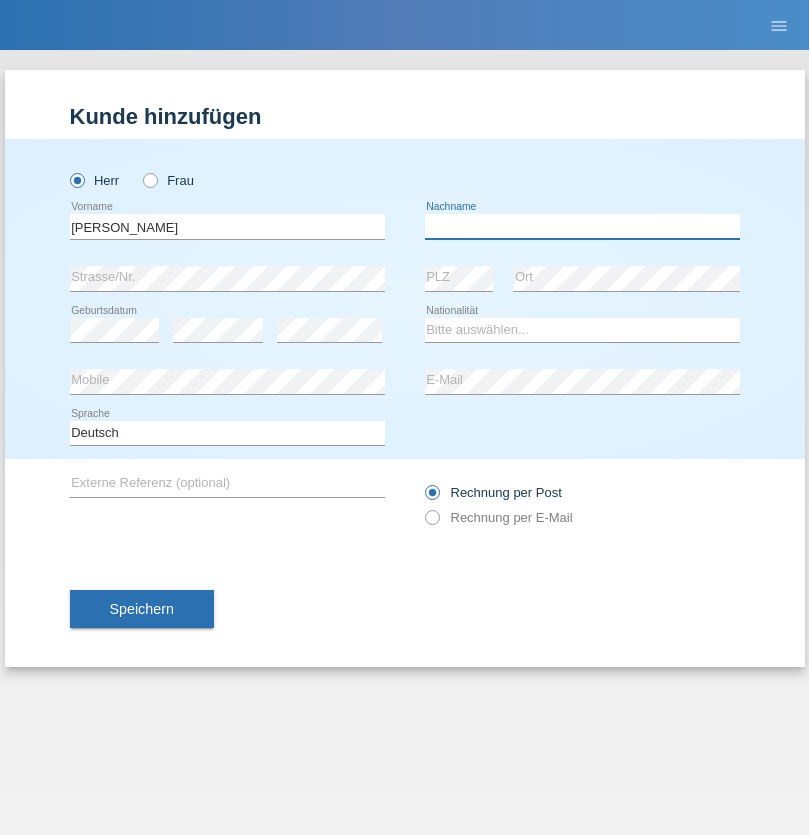 click at bounding box center [582, 226] 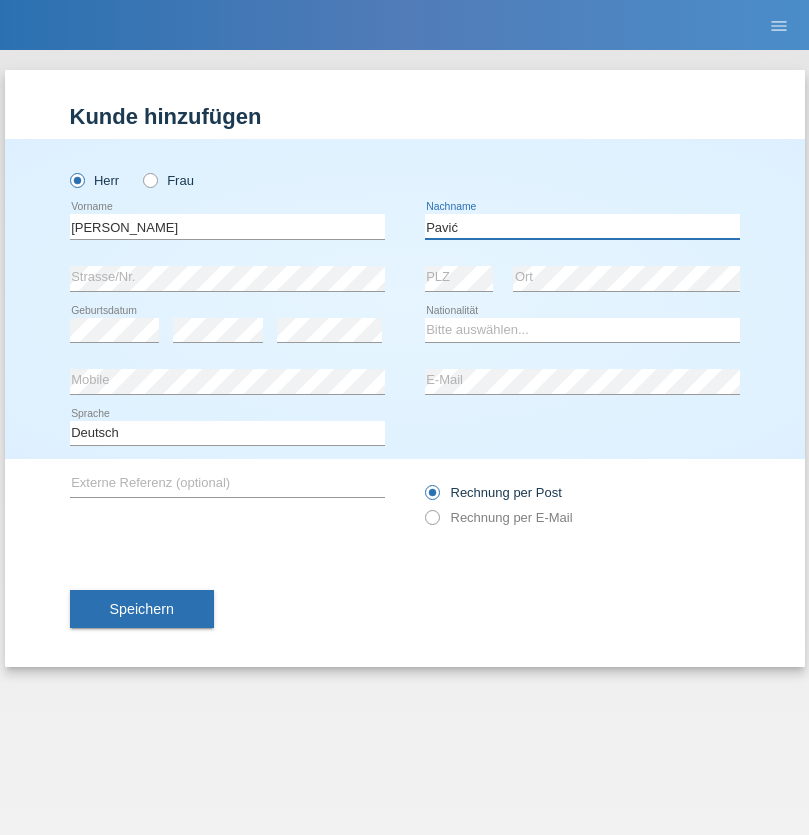 type on "Pavić" 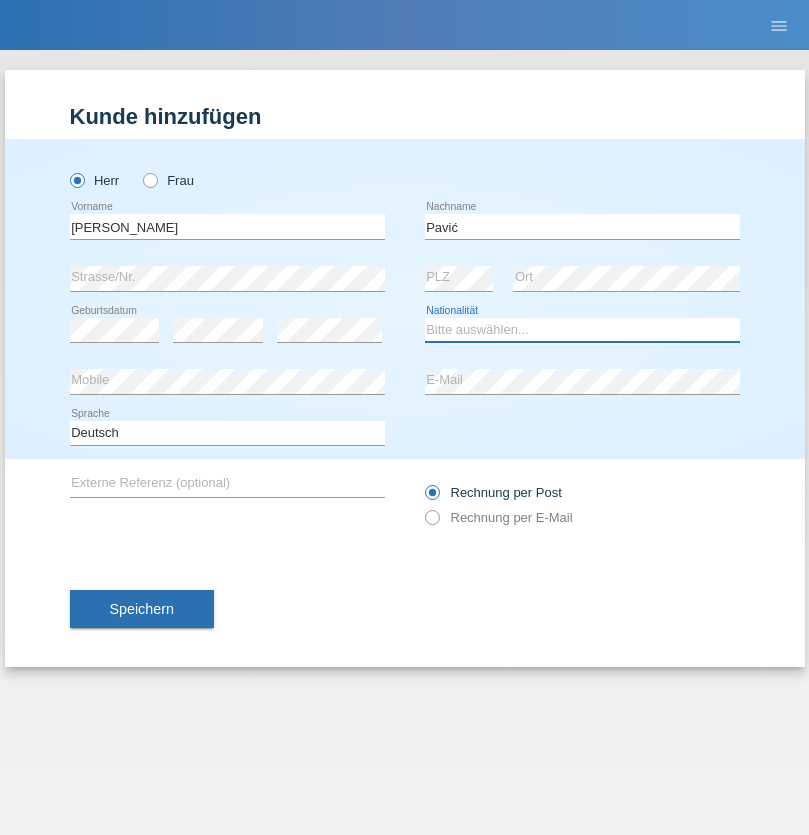 select on "HR" 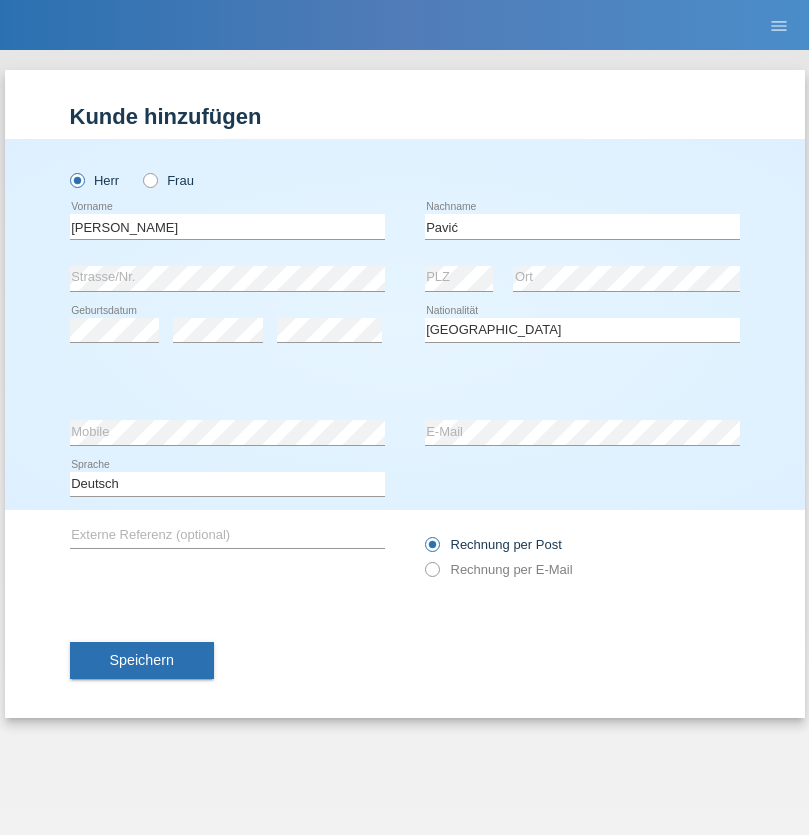 select on "C" 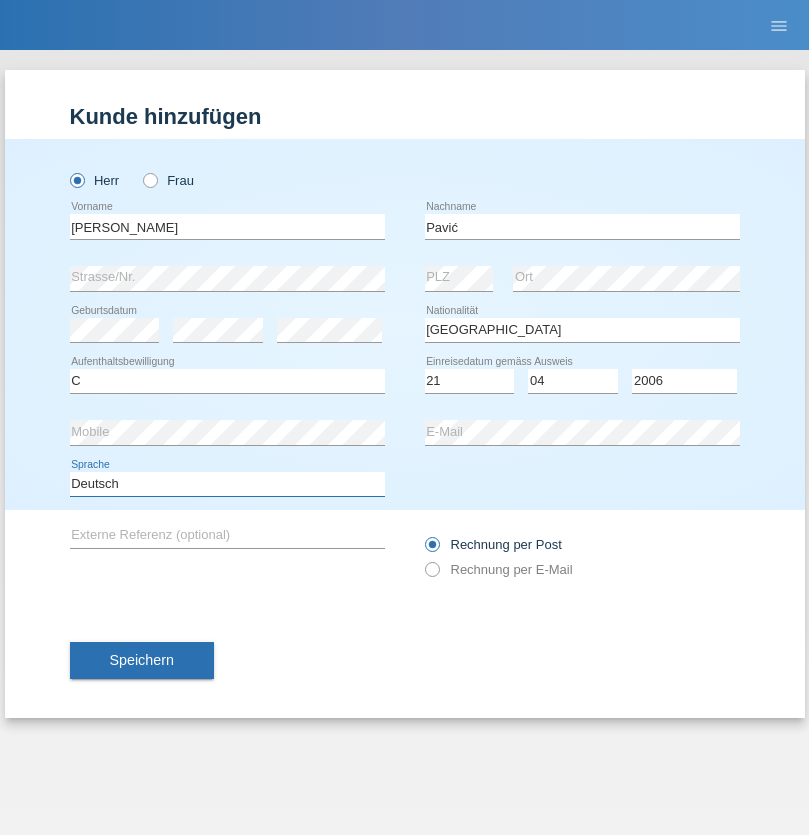 select on "en" 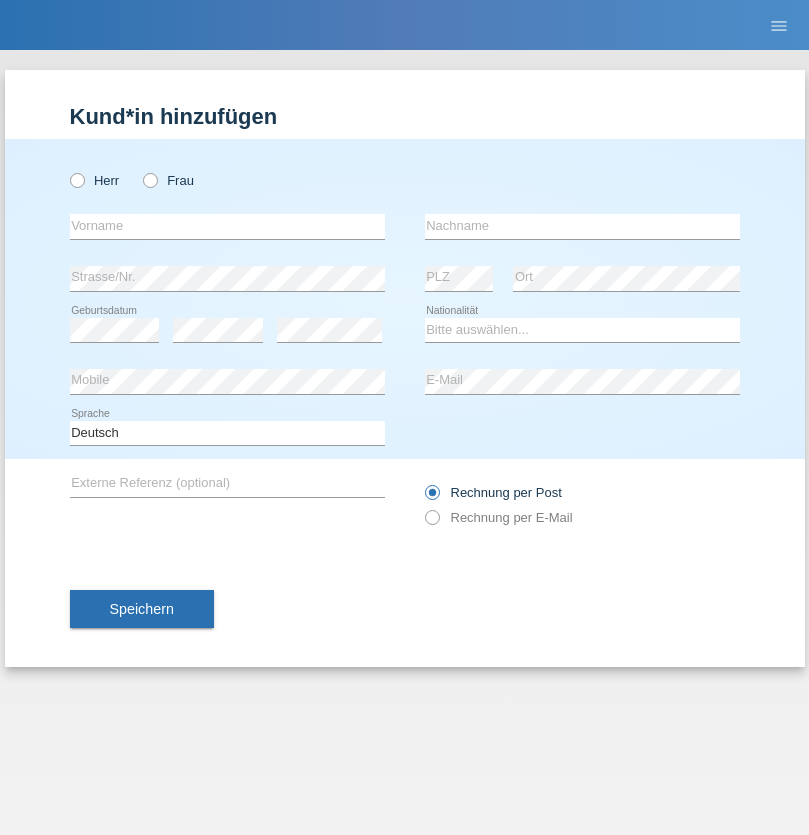 scroll, scrollTop: 0, scrollLeft: 0, axis: both 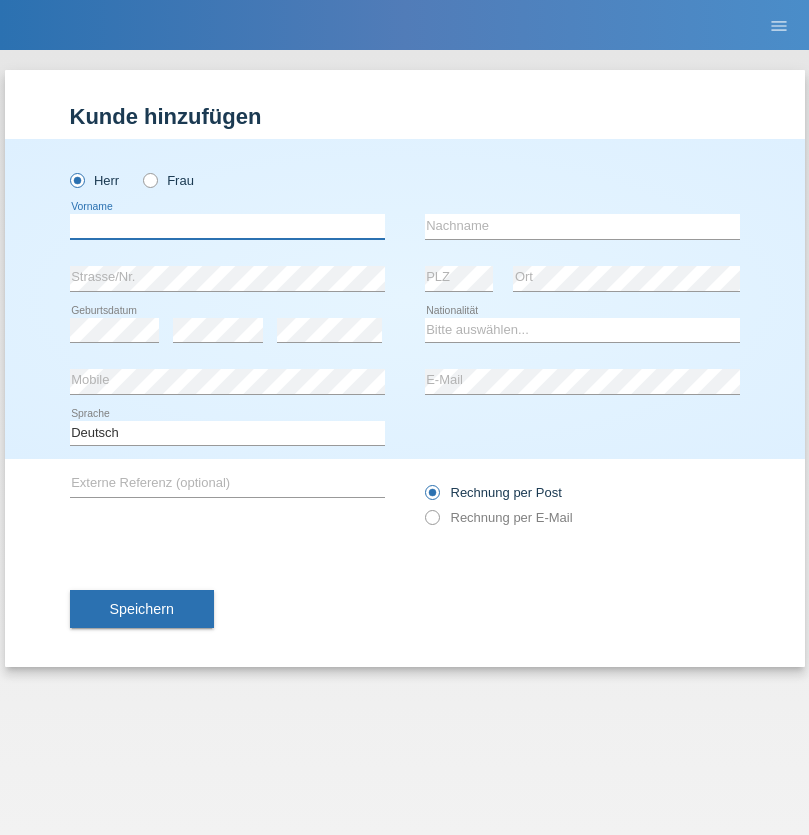 click at bounding box center (227, 226) 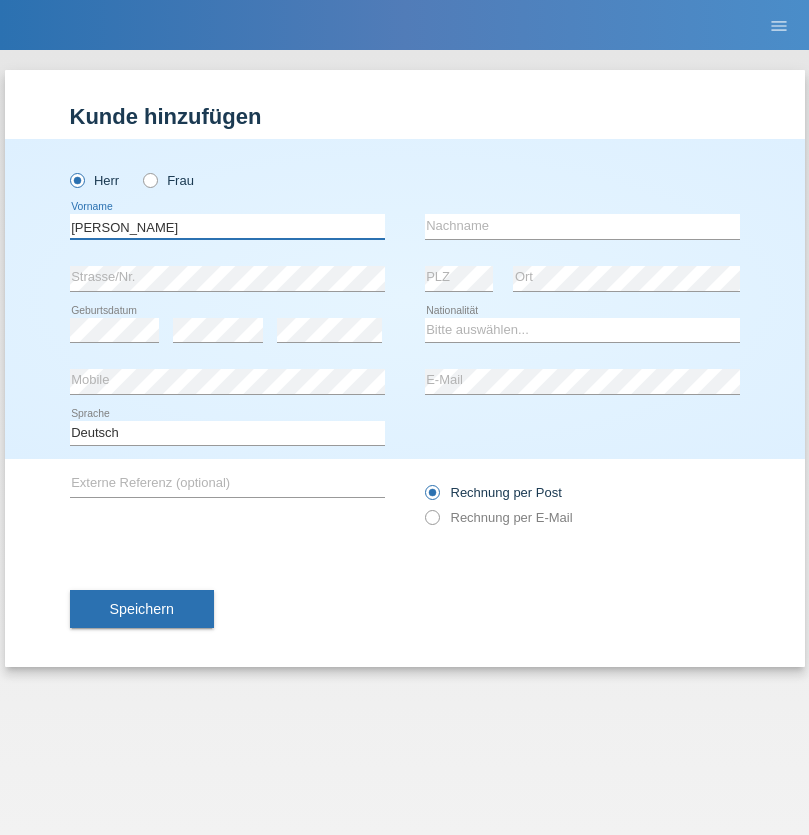 type on "Artur" 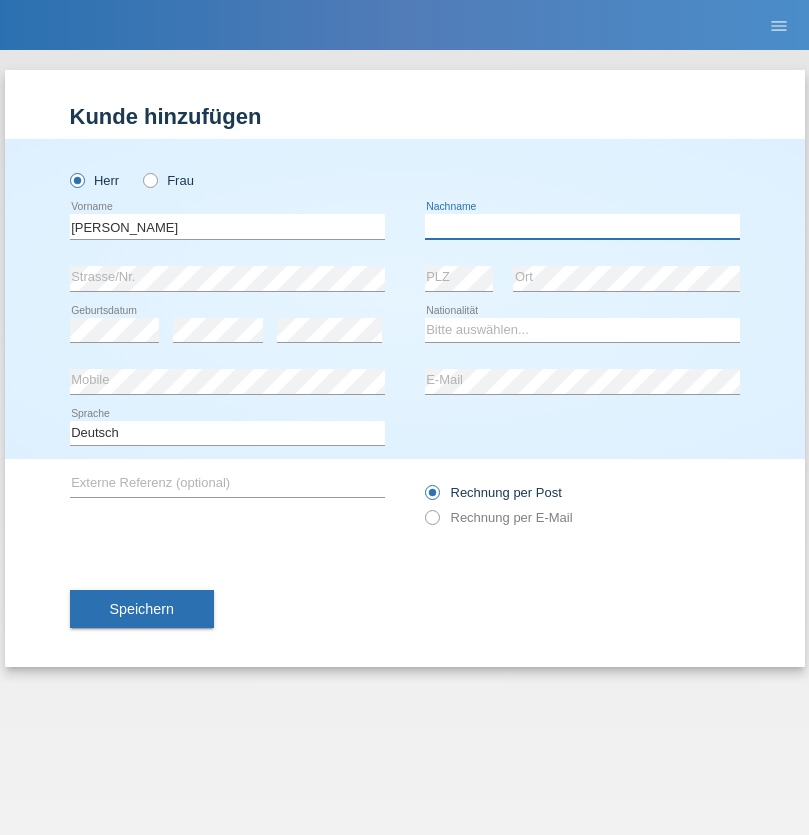 click at bounding box center (582, 226) 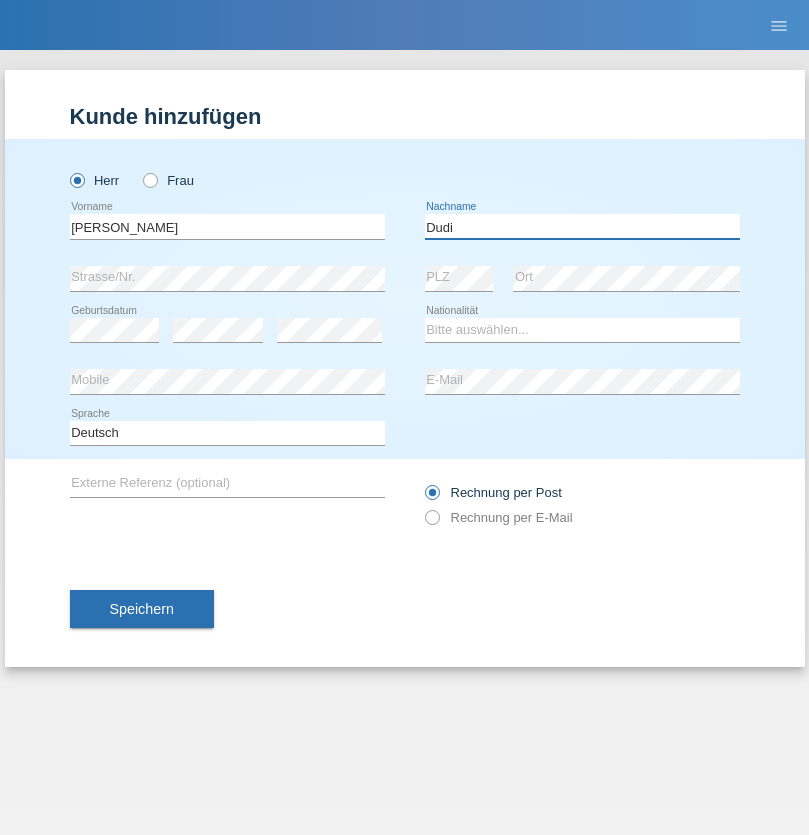 type on "Dudi" 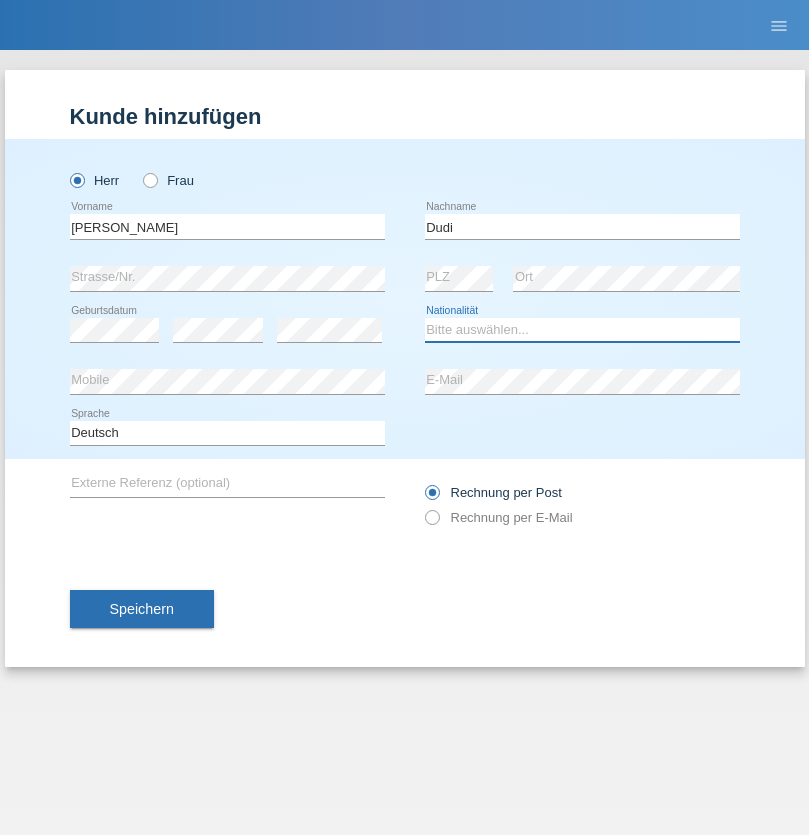 select on "SK" 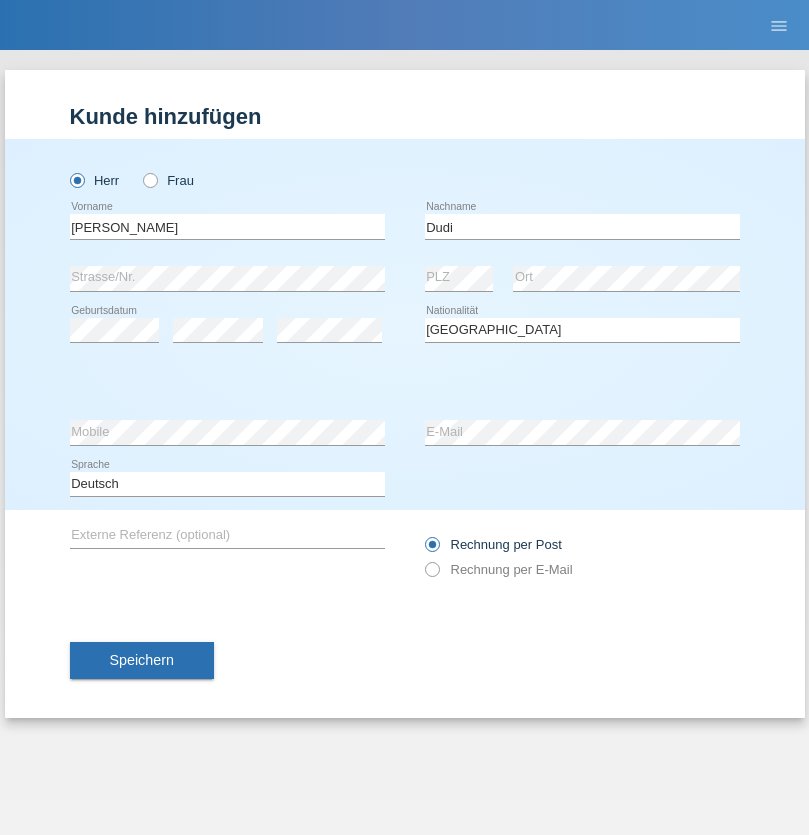 select on "C" 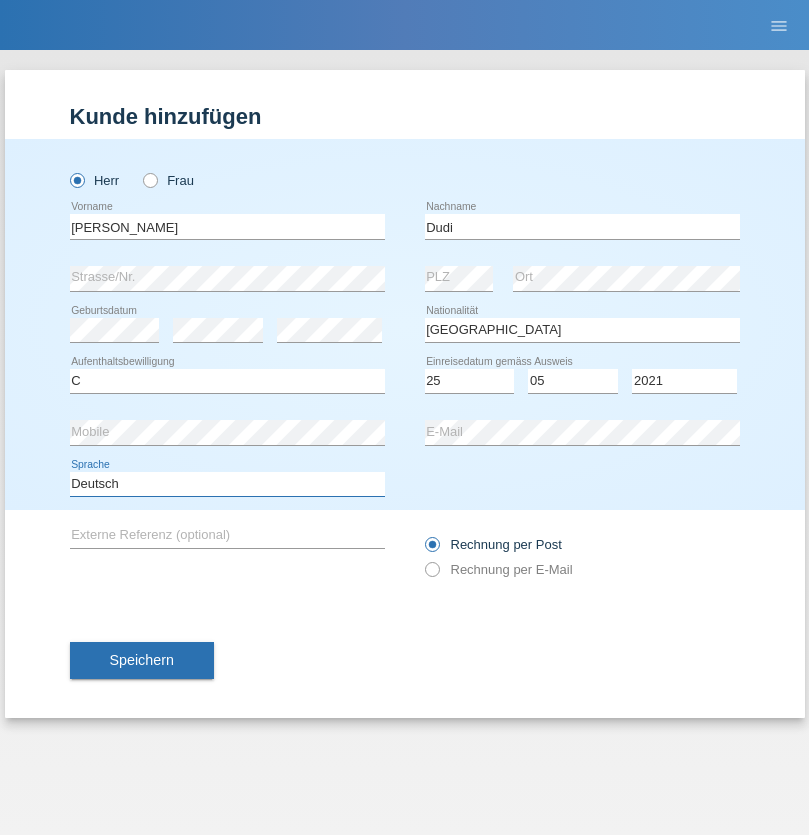 select on "en" 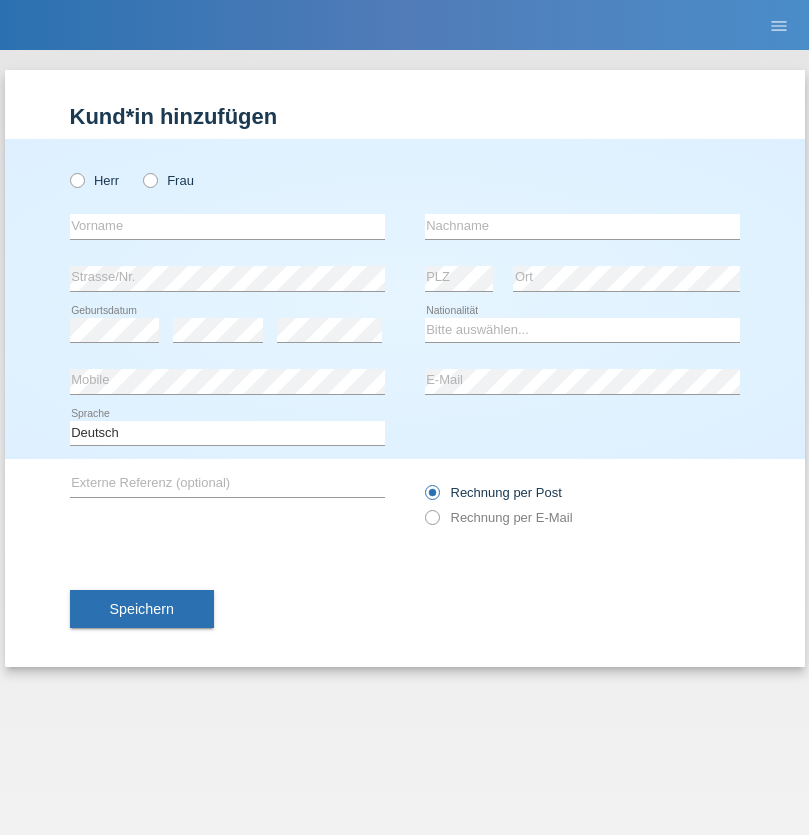 scroll, scrollTop: 0, scrollLeft: 0, axis: both 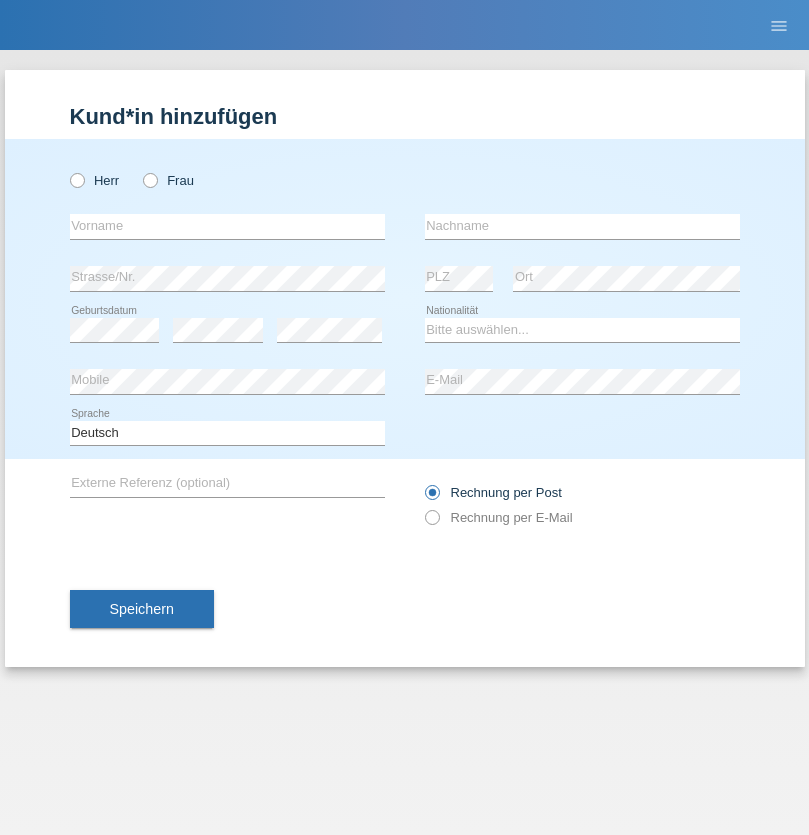 radio on "true" 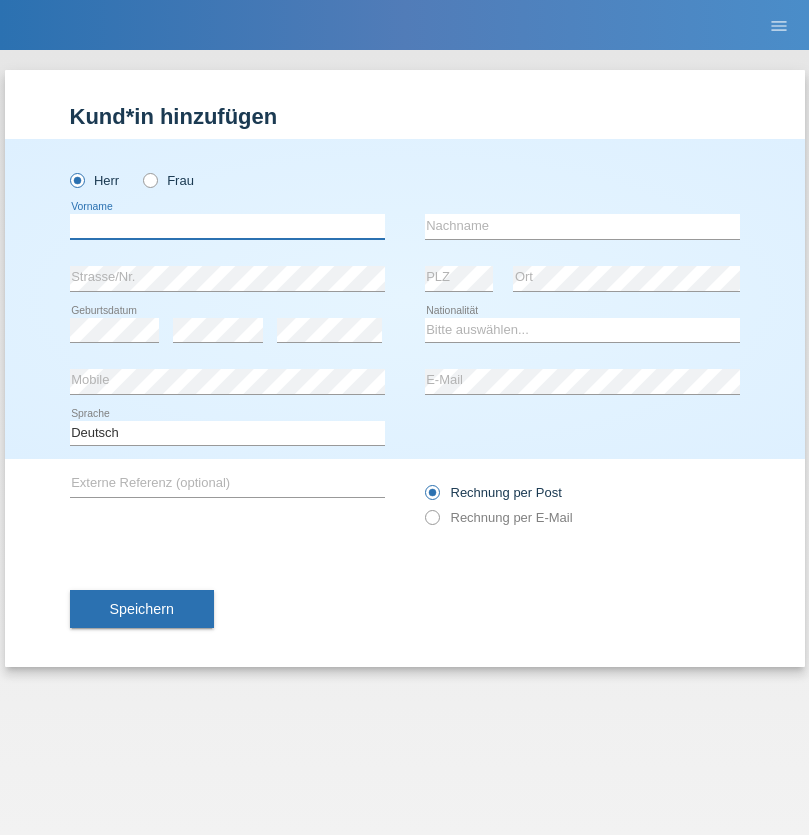 click at bounding box center [227, 226] 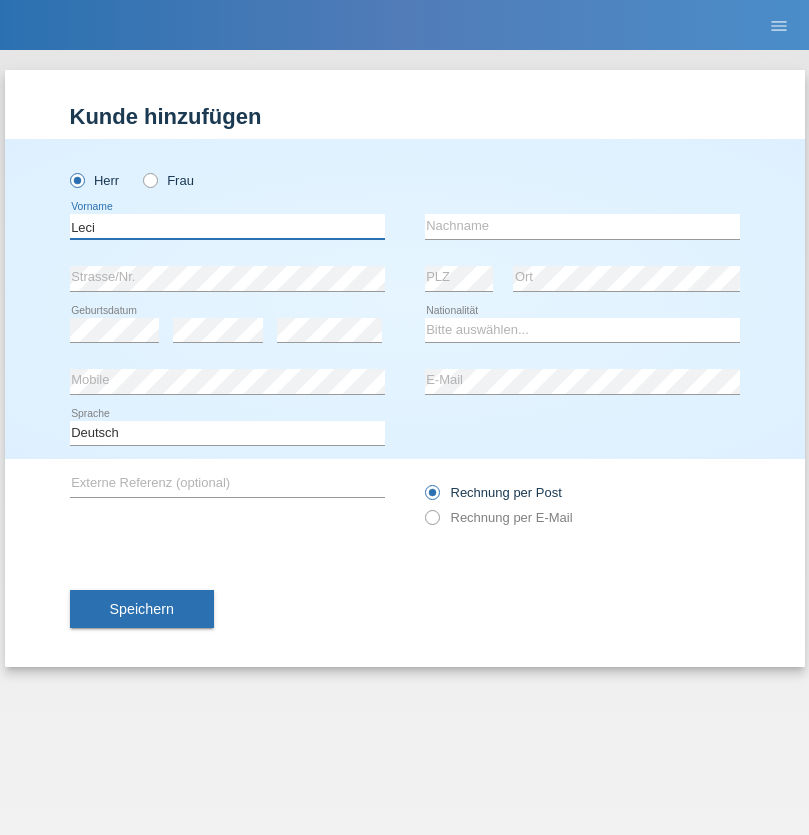 type on "Leci" 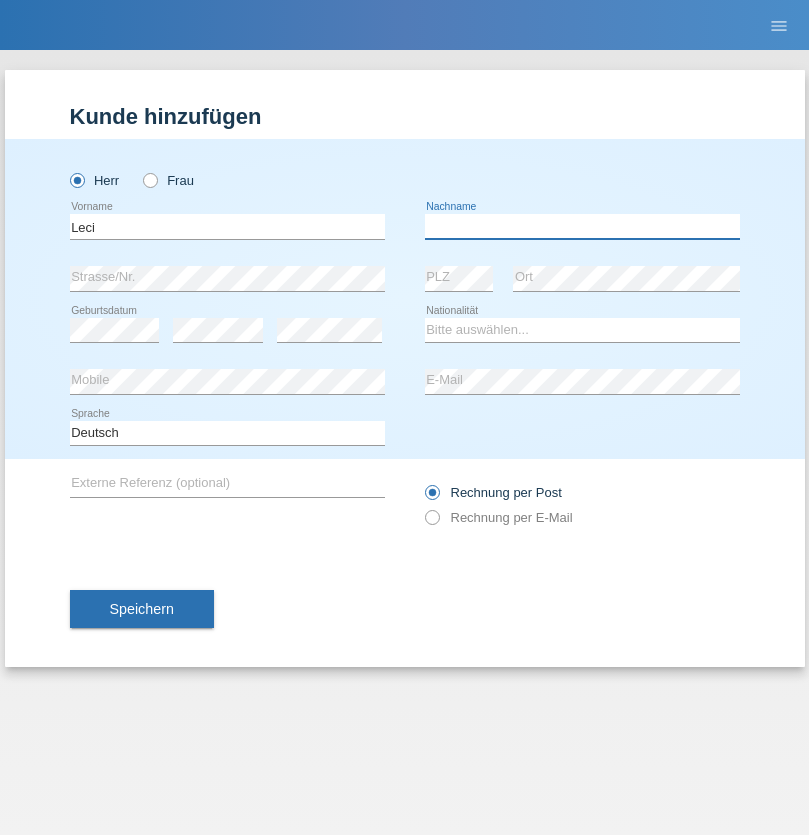click at bounding box center (582, 226) 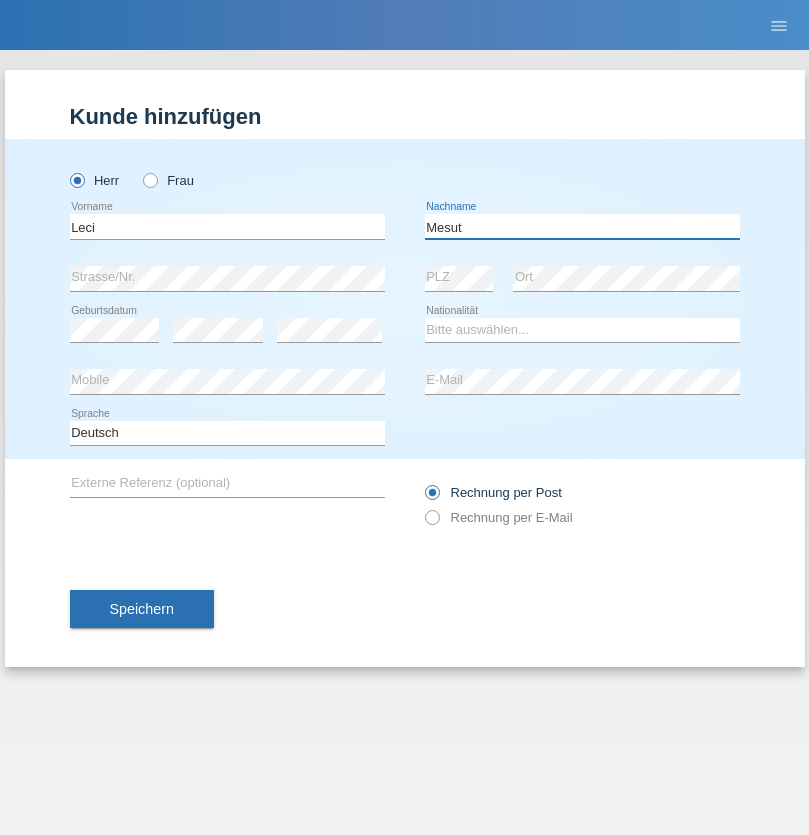 type on "Mesut" 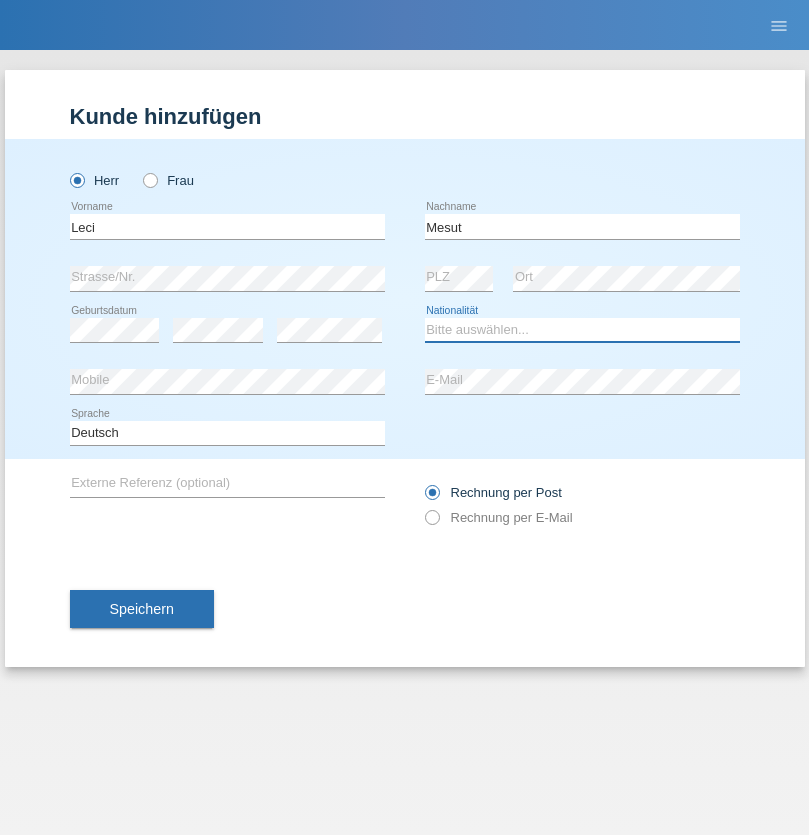 select on "XK" 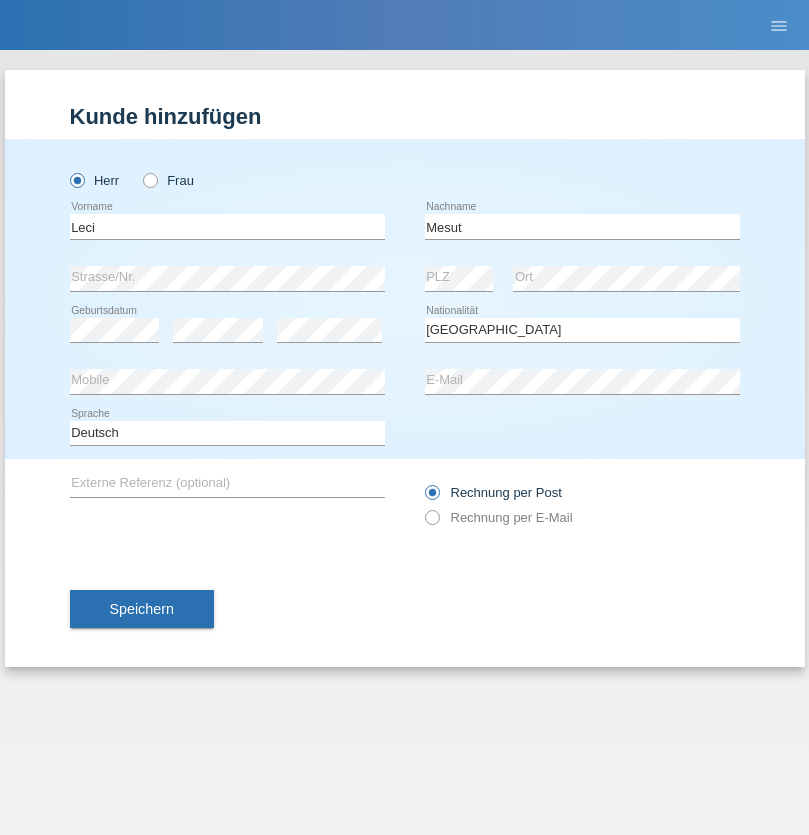 select on "C" 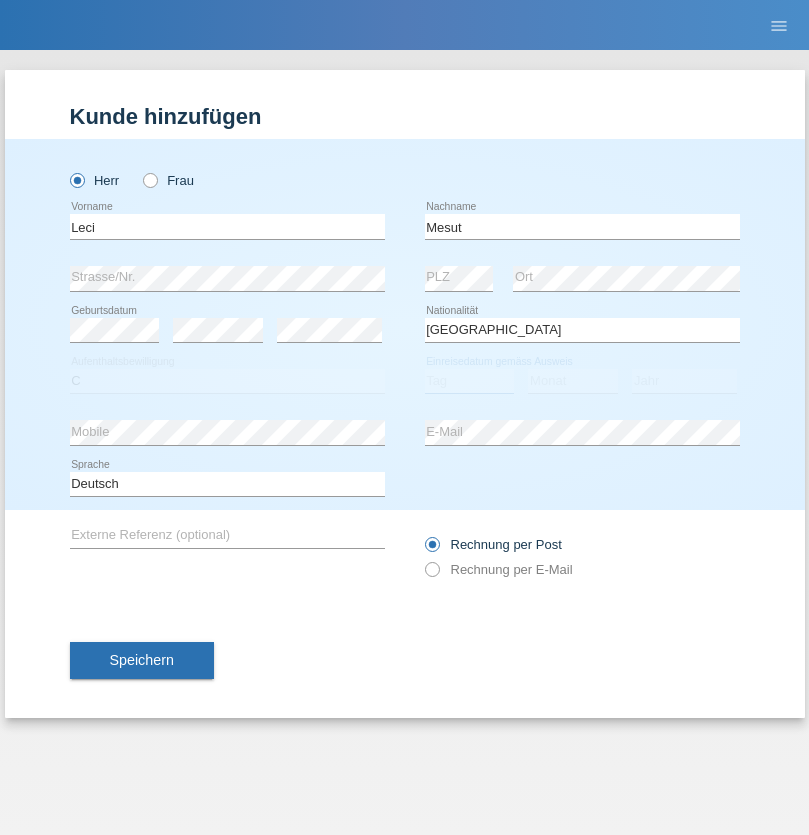 select on "13" 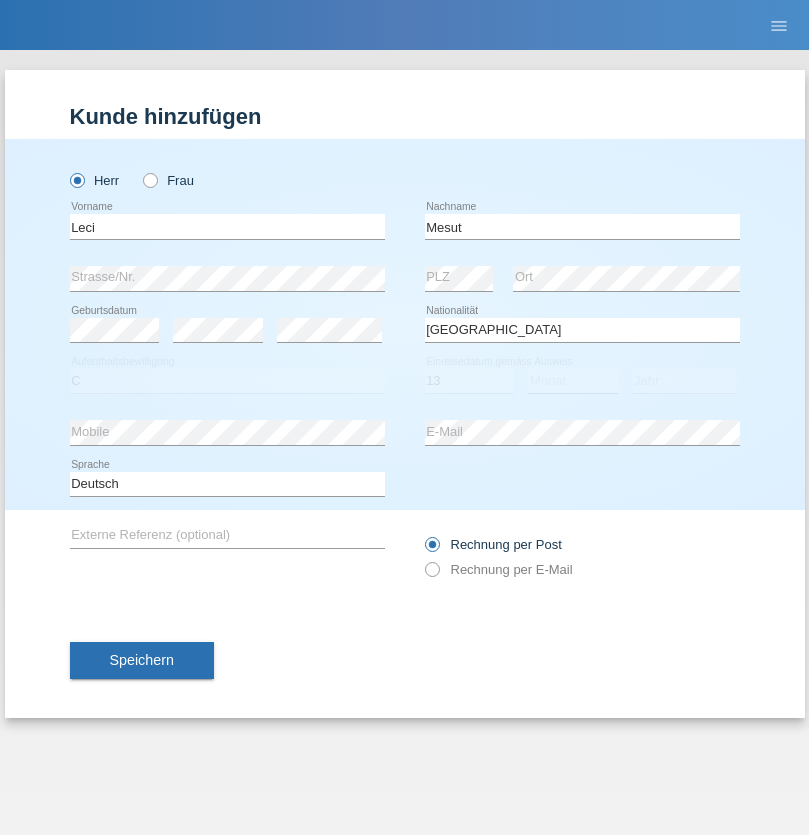 select on "07" 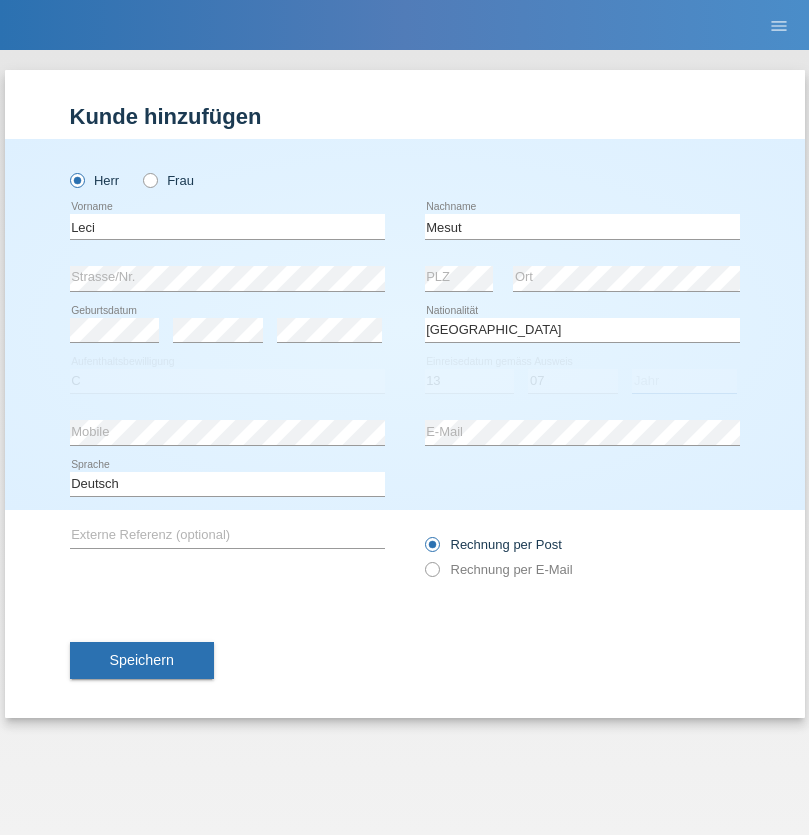 select on "2021" 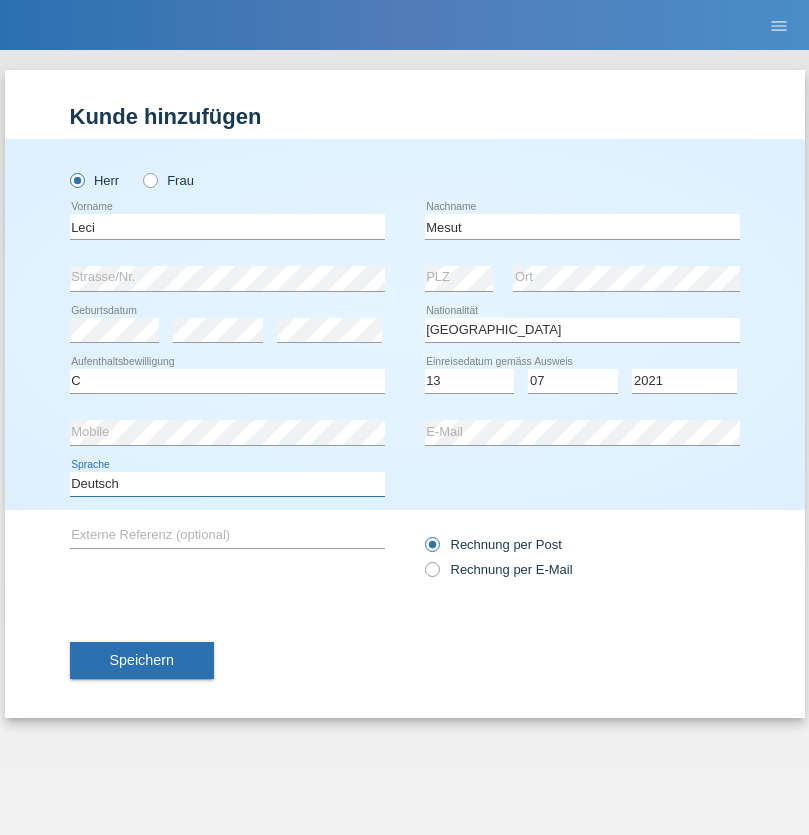 select on "en" 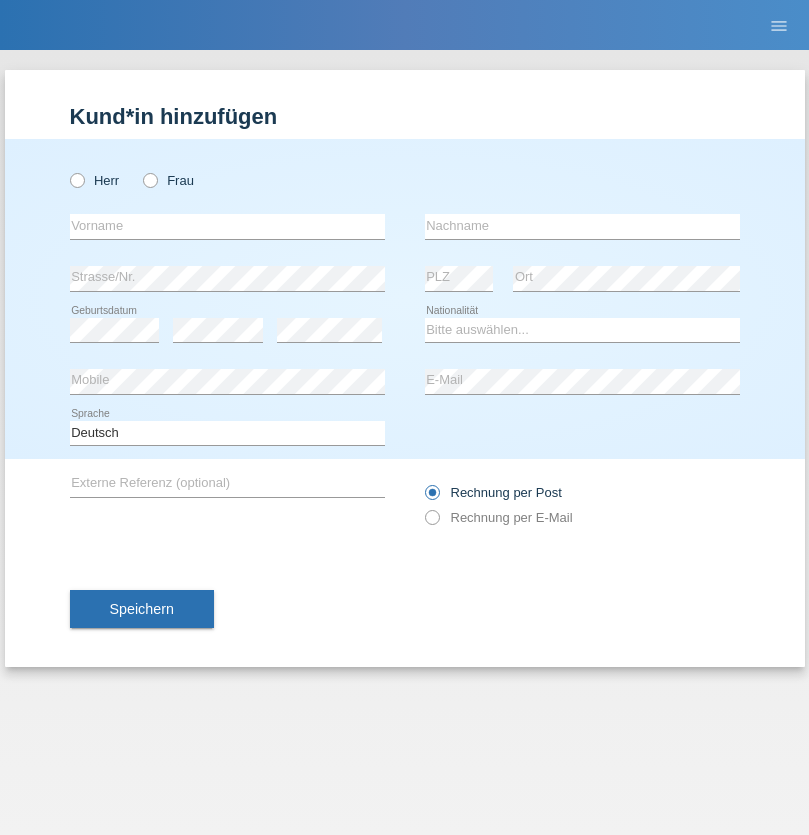 scroll, scrollTop: 0, scrollLeft: 0, axis: both 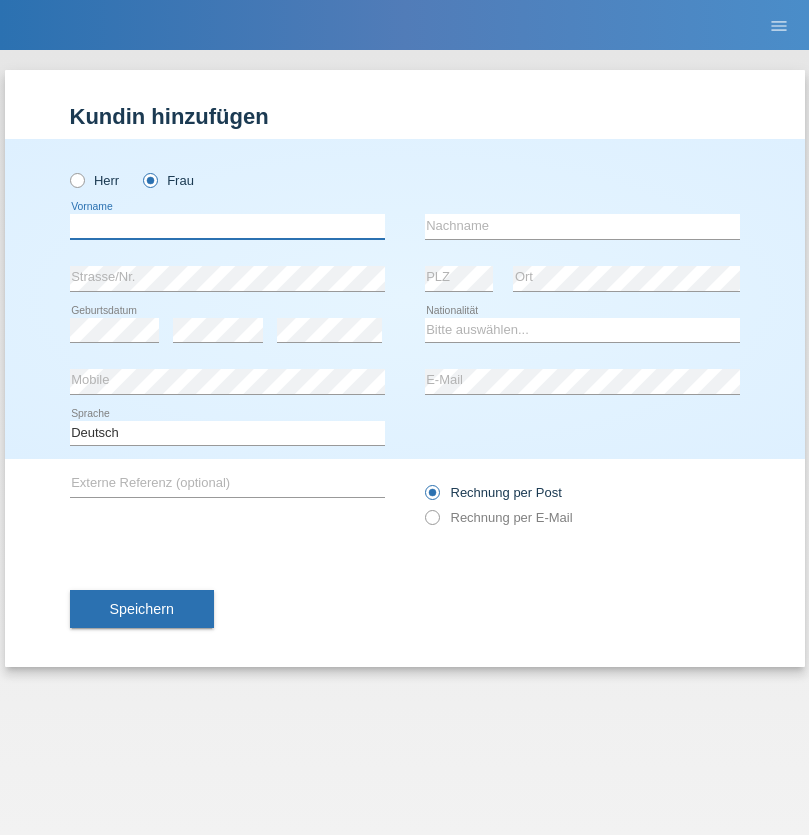 click at bounding box center (227, 226) 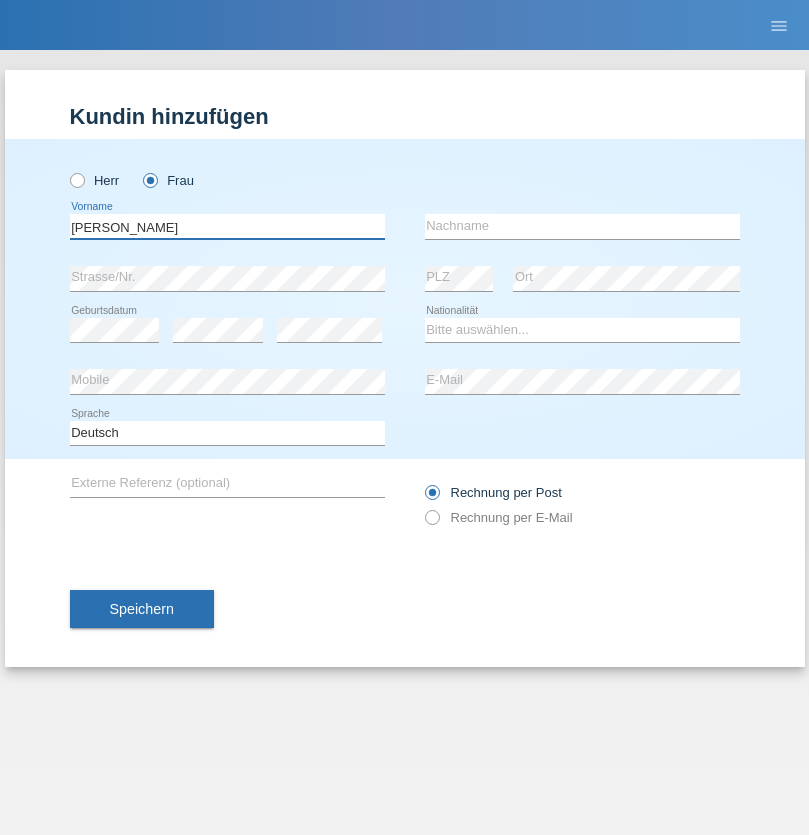 type on "[PERSON_NAME]" 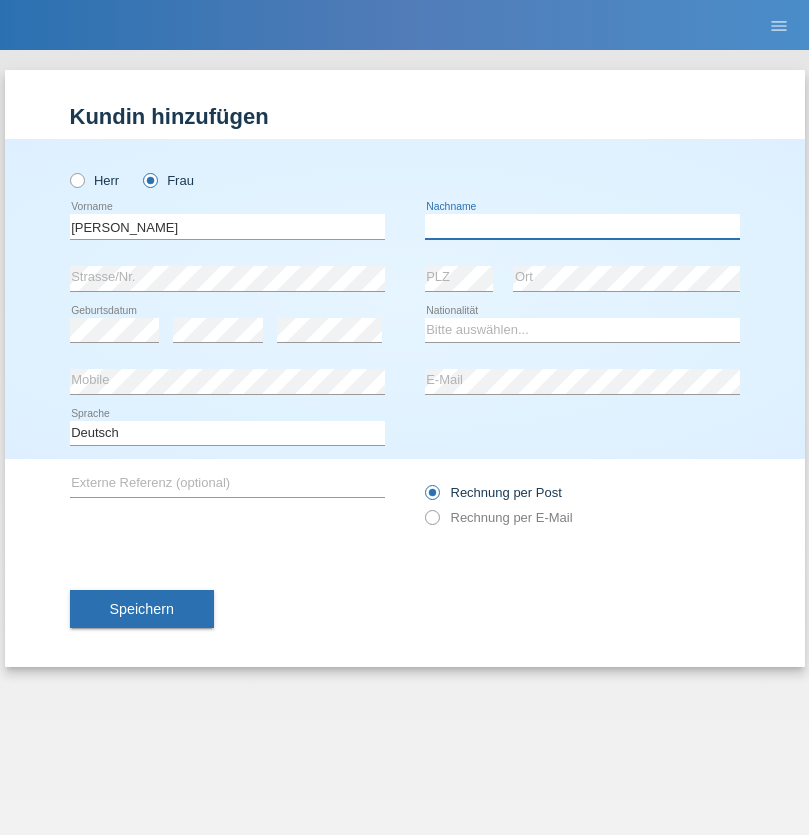 click at bounding box center (582, 226) 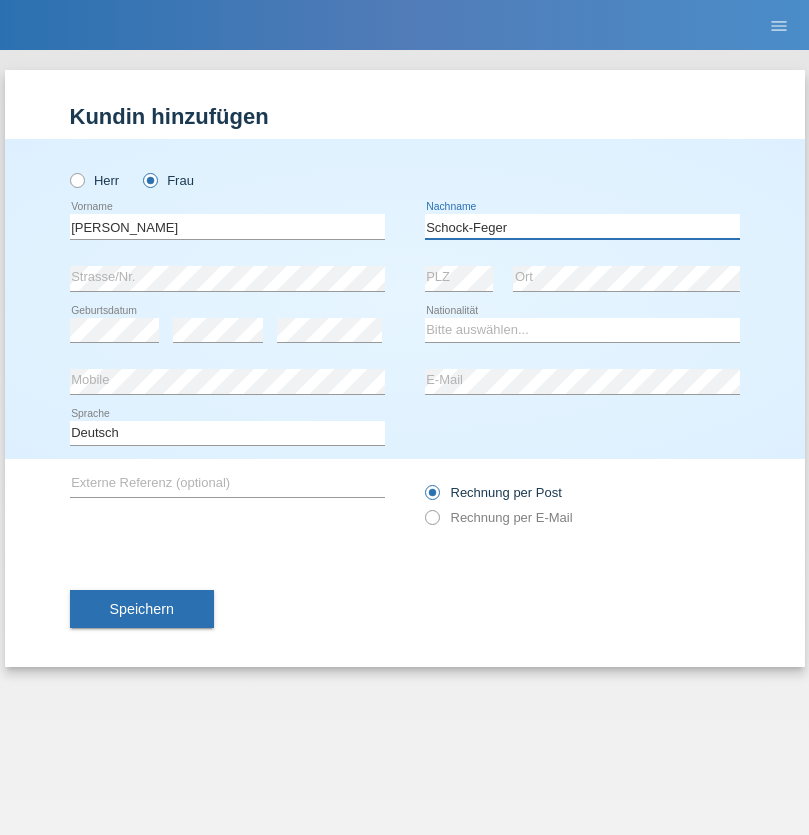 type on "Schock-Feger" 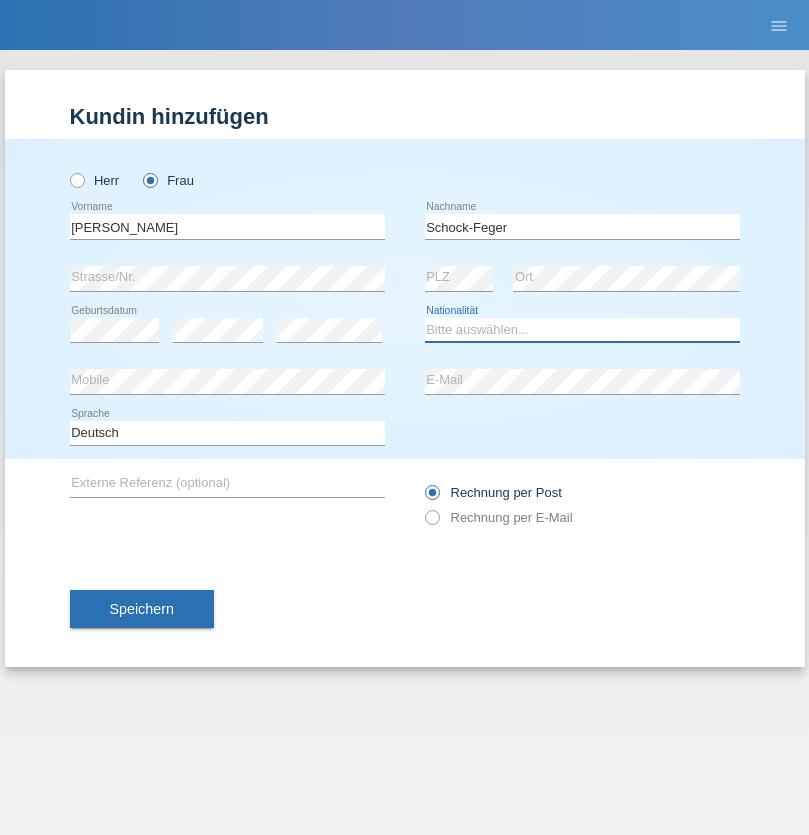 select on "CH" 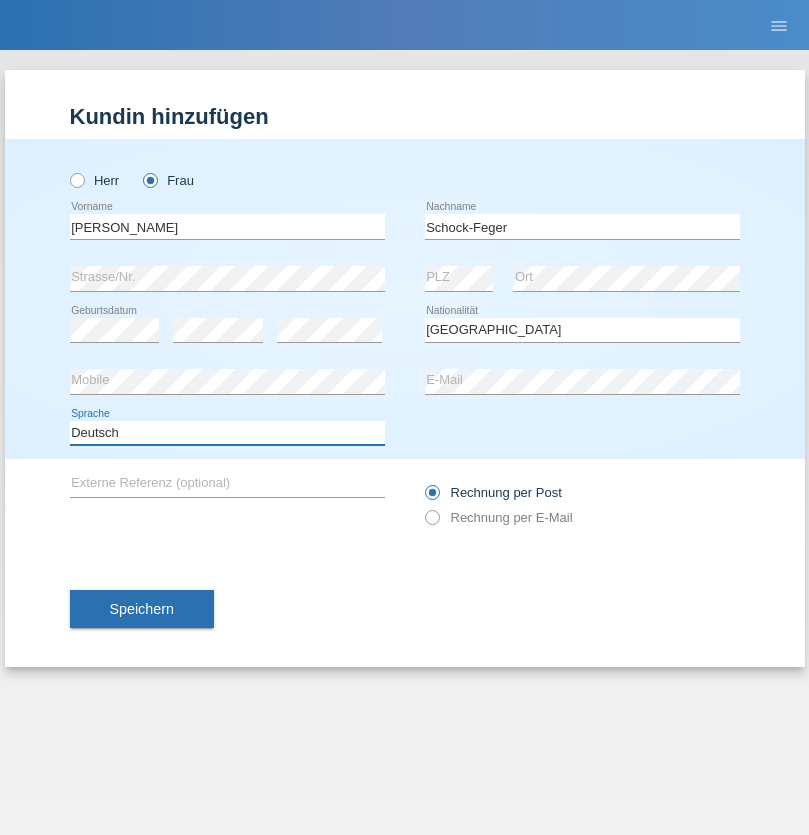 select on "en" 